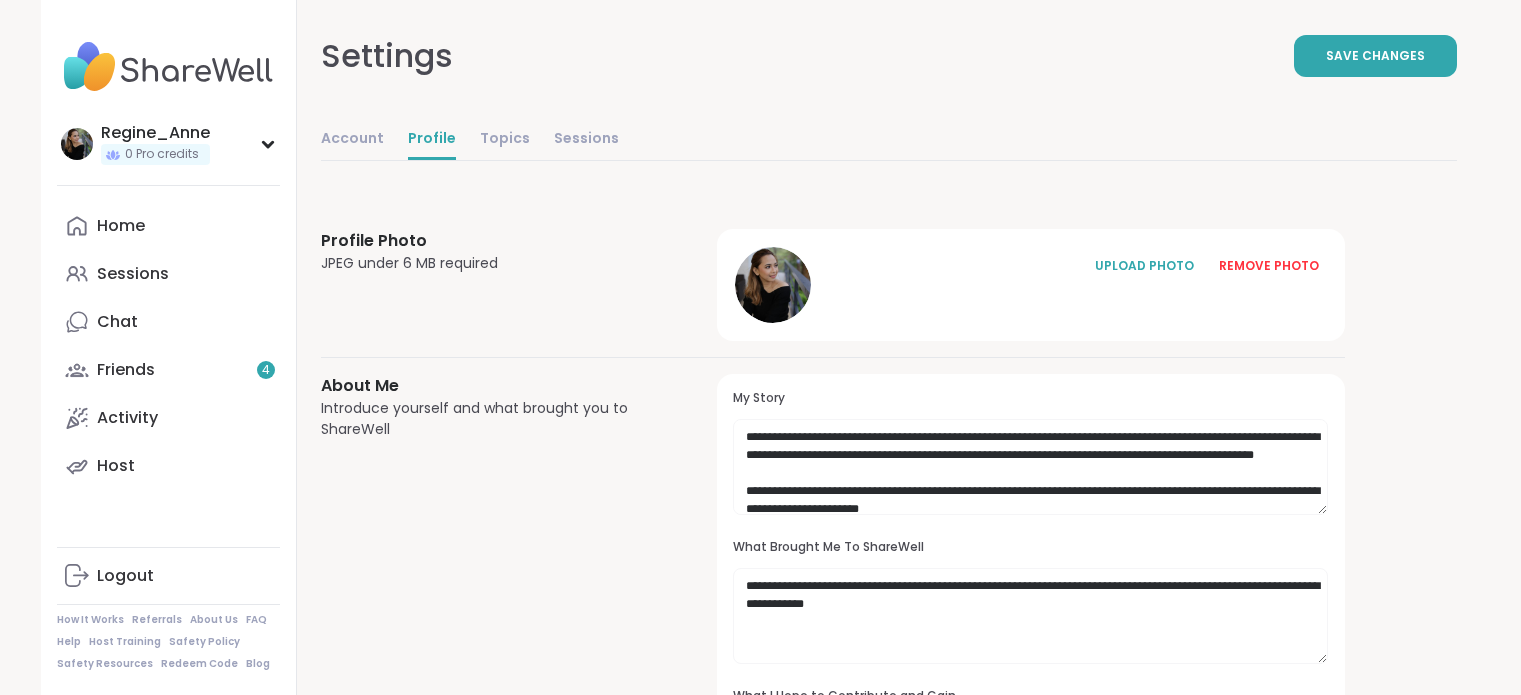 scroll, scrollTop: 0, scrollLeft: 0, axis: both 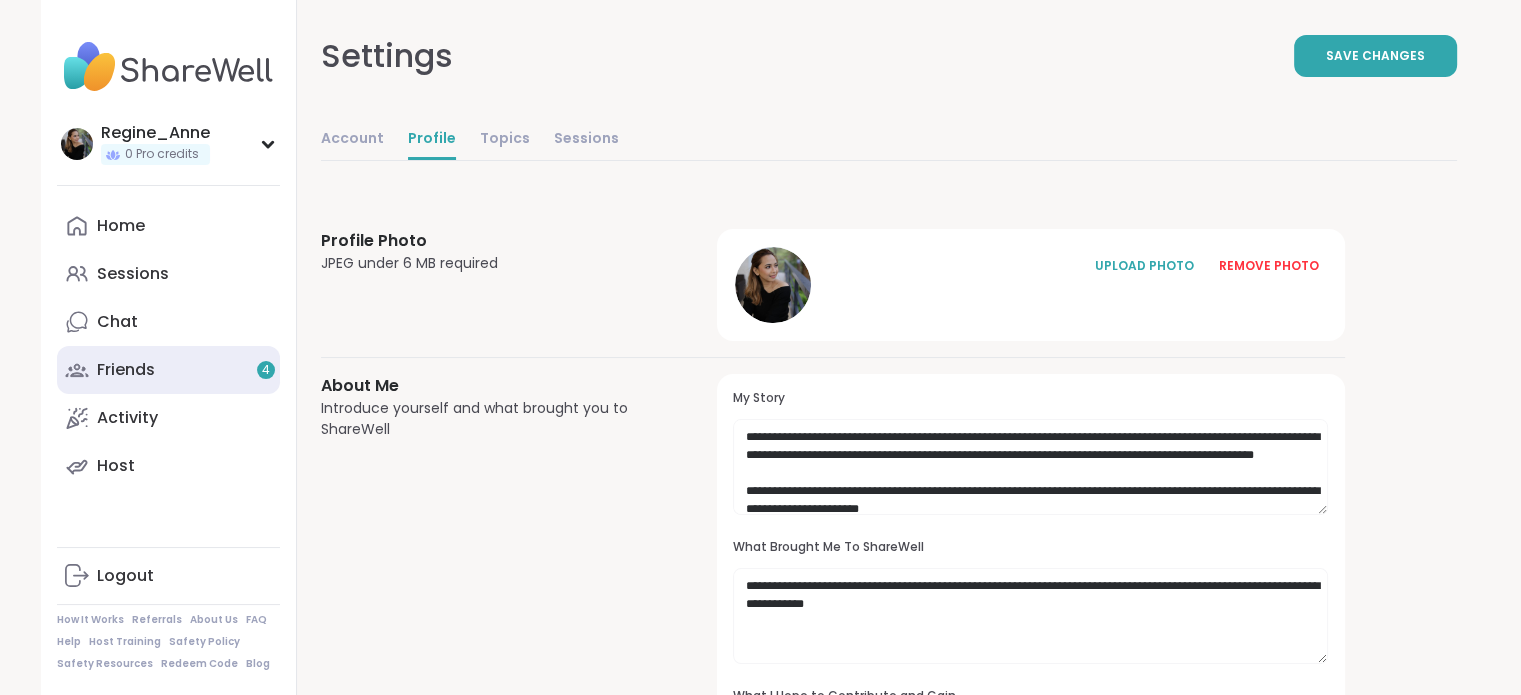 click on "Friends 4" at bounding box center (168, 370) 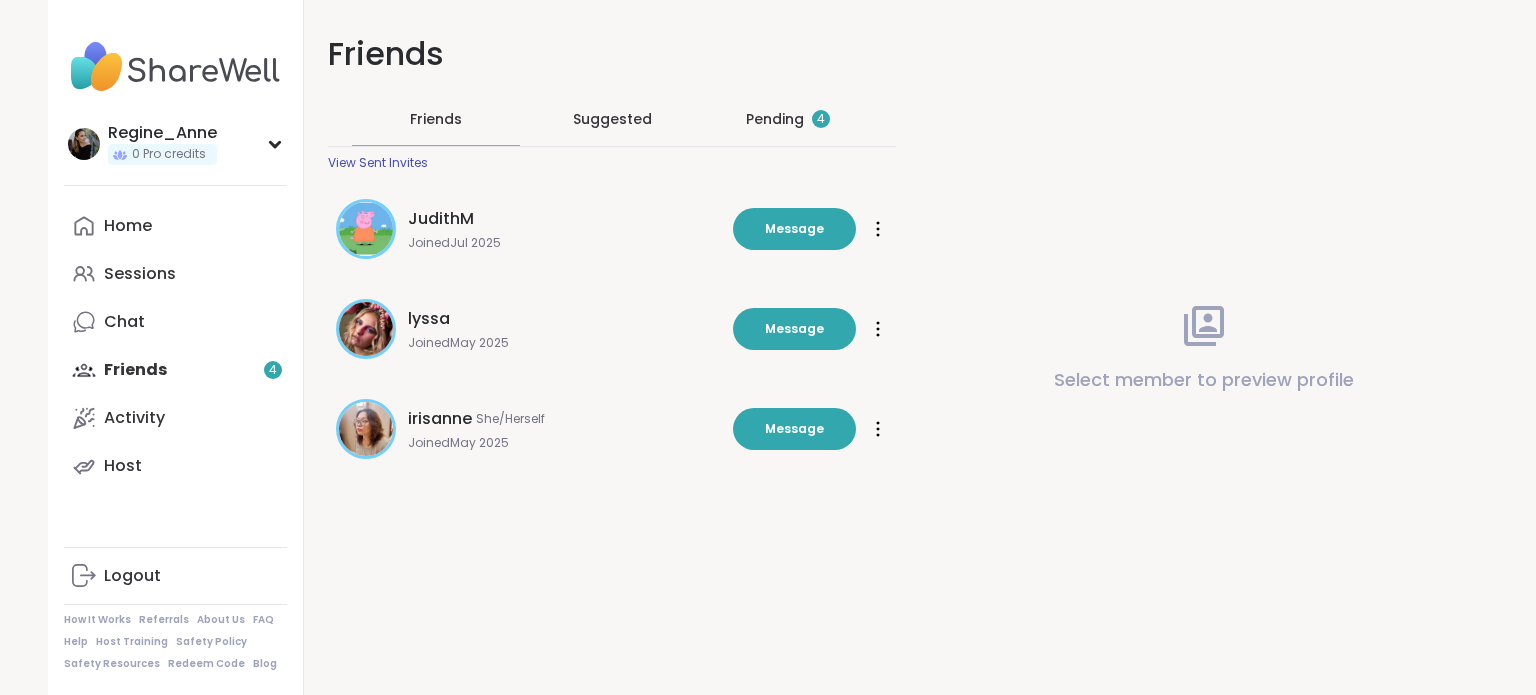 scroll, scrollTop: 0, scrollLeft: 0, axis: both 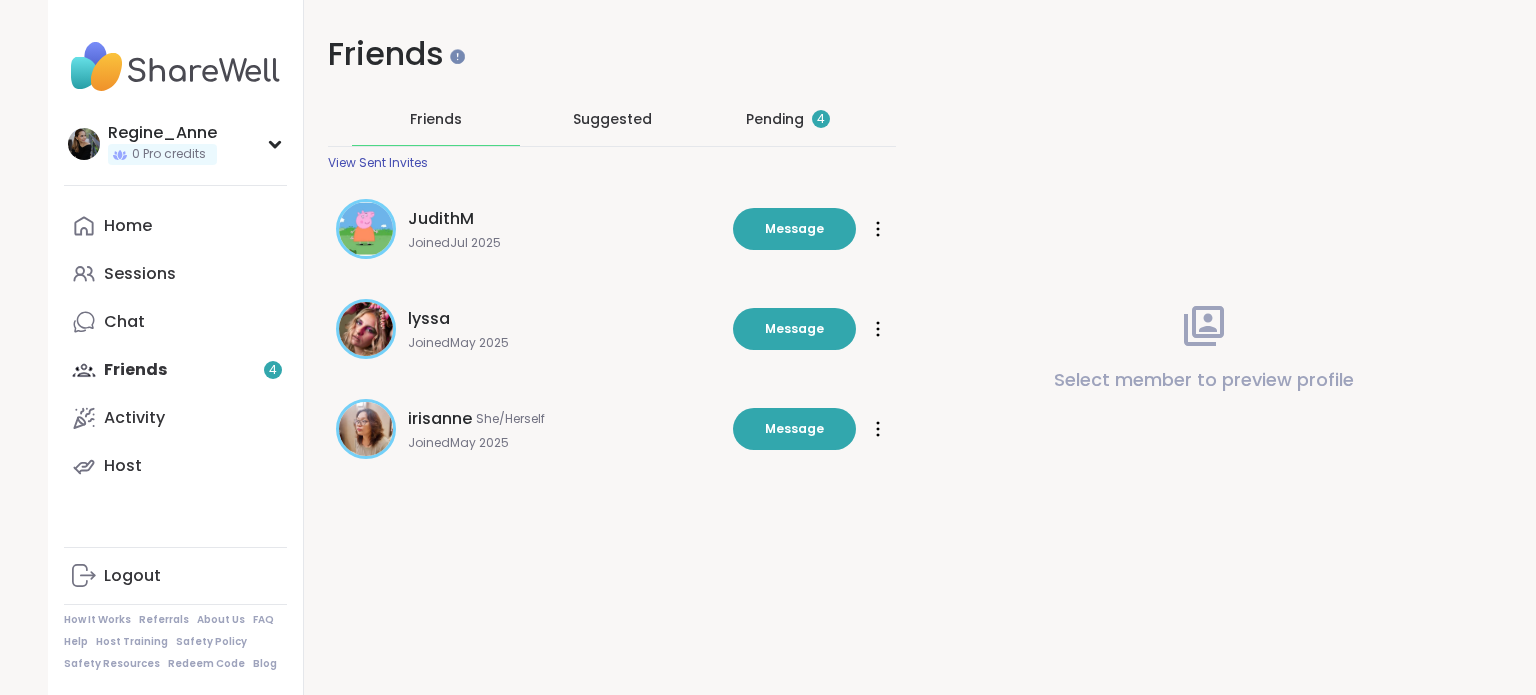 click on "4" at bounding box center [821, 119] 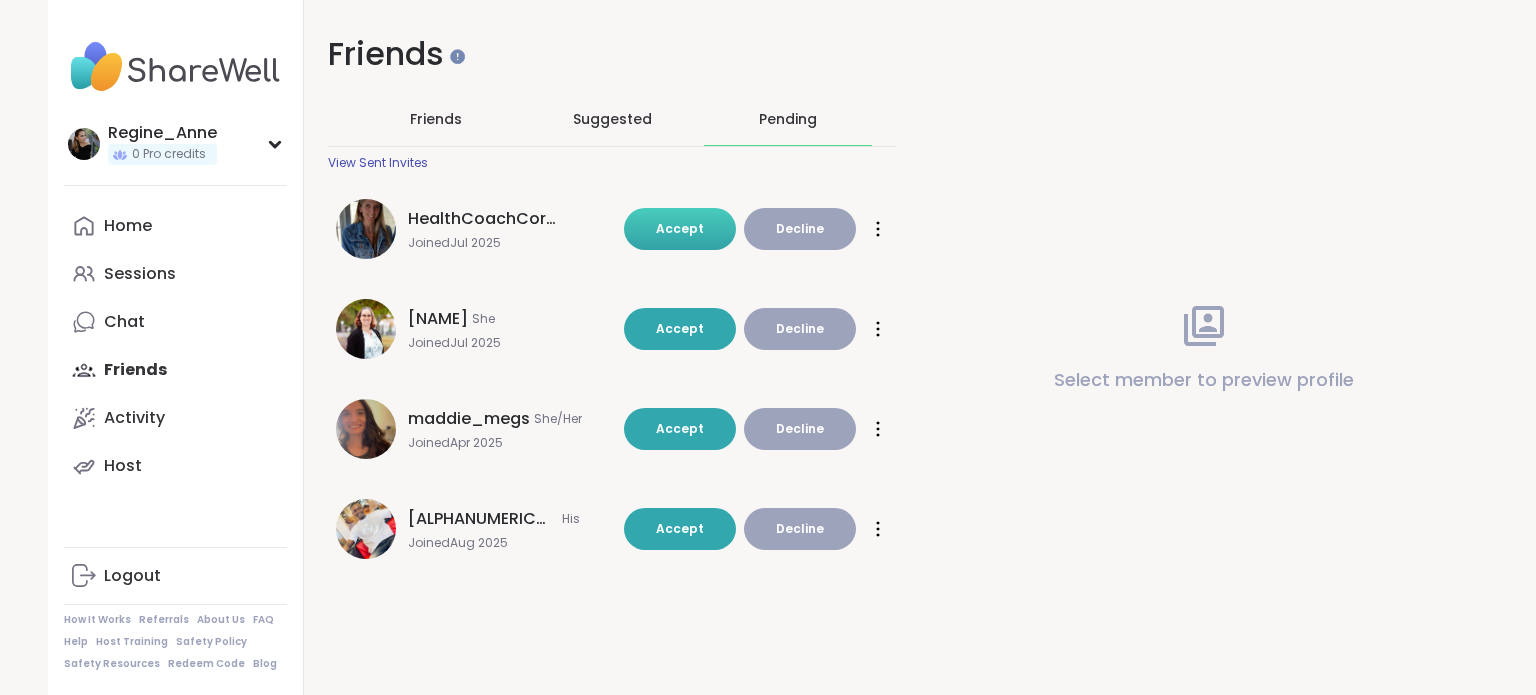 click on "Accept" at bounding box center [680, 229] 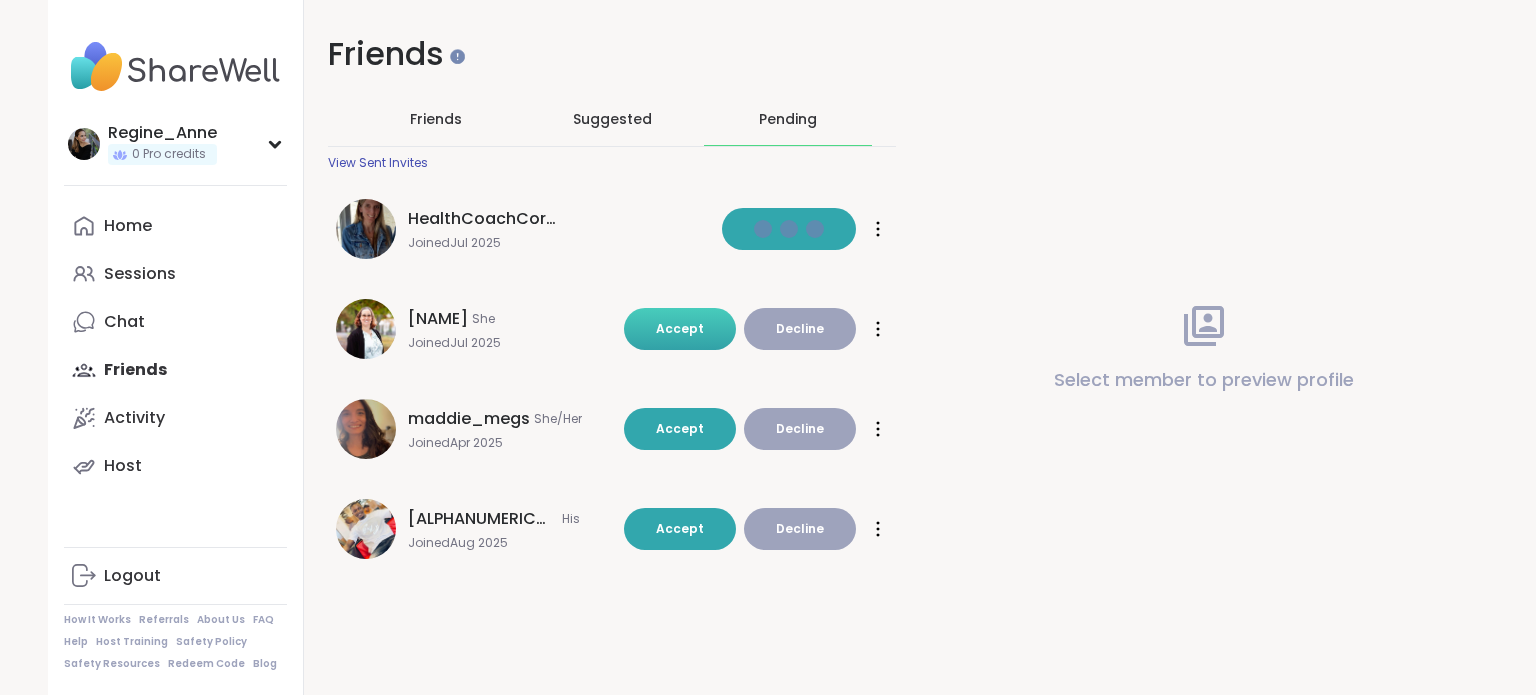 click on "Accept" at bounding box center [680, 329] 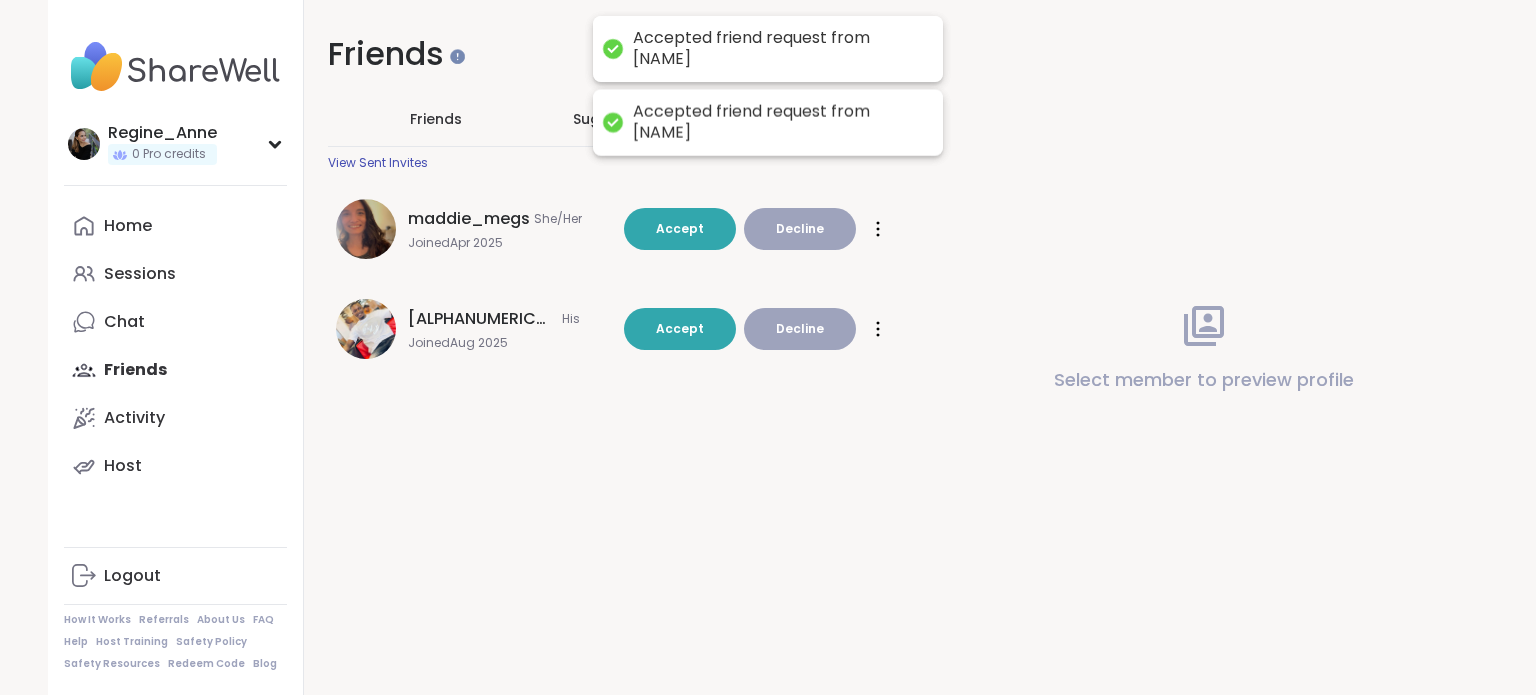 click on "[NAME] She/Her Joined  [MONTH] [YEAR] Accept Decline Accept Decline" at bounding box center (612, 229) 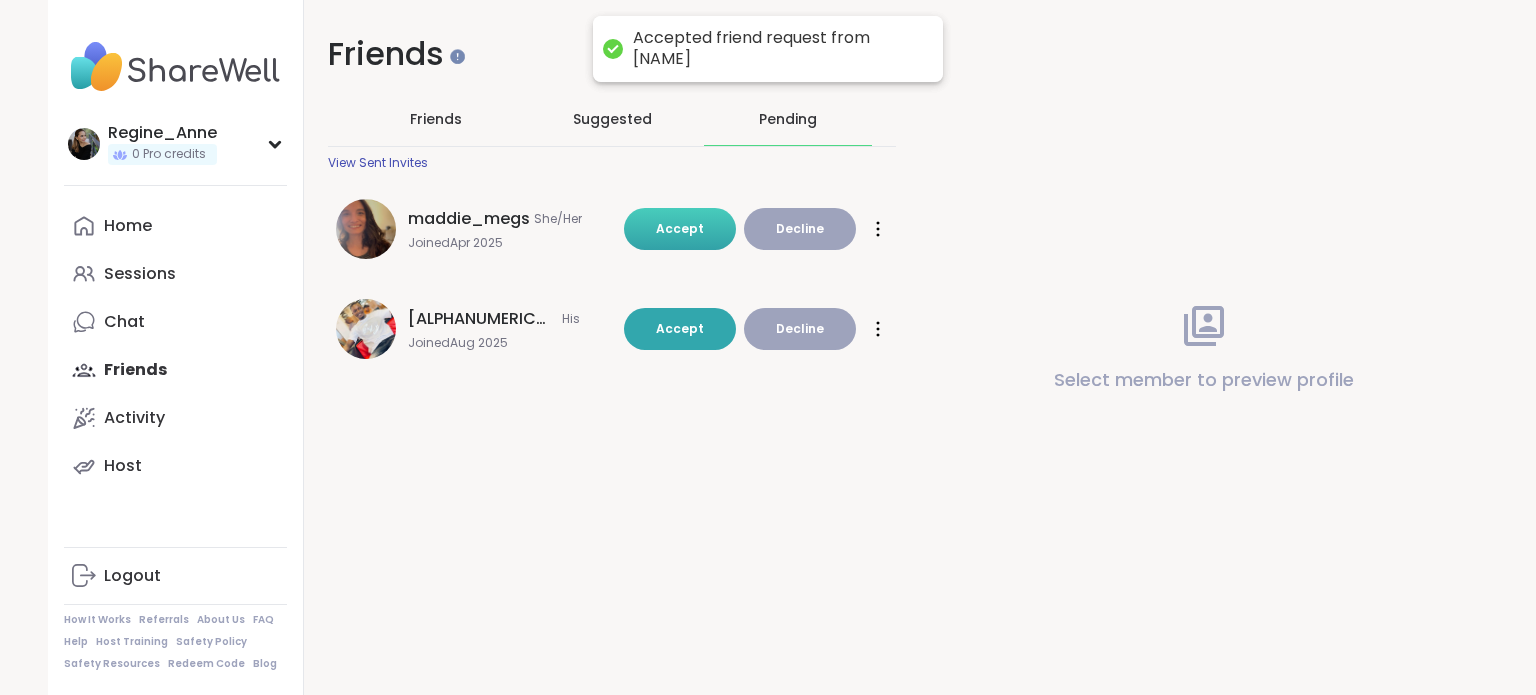 click on "Accept" at bounding box center [680, 228] 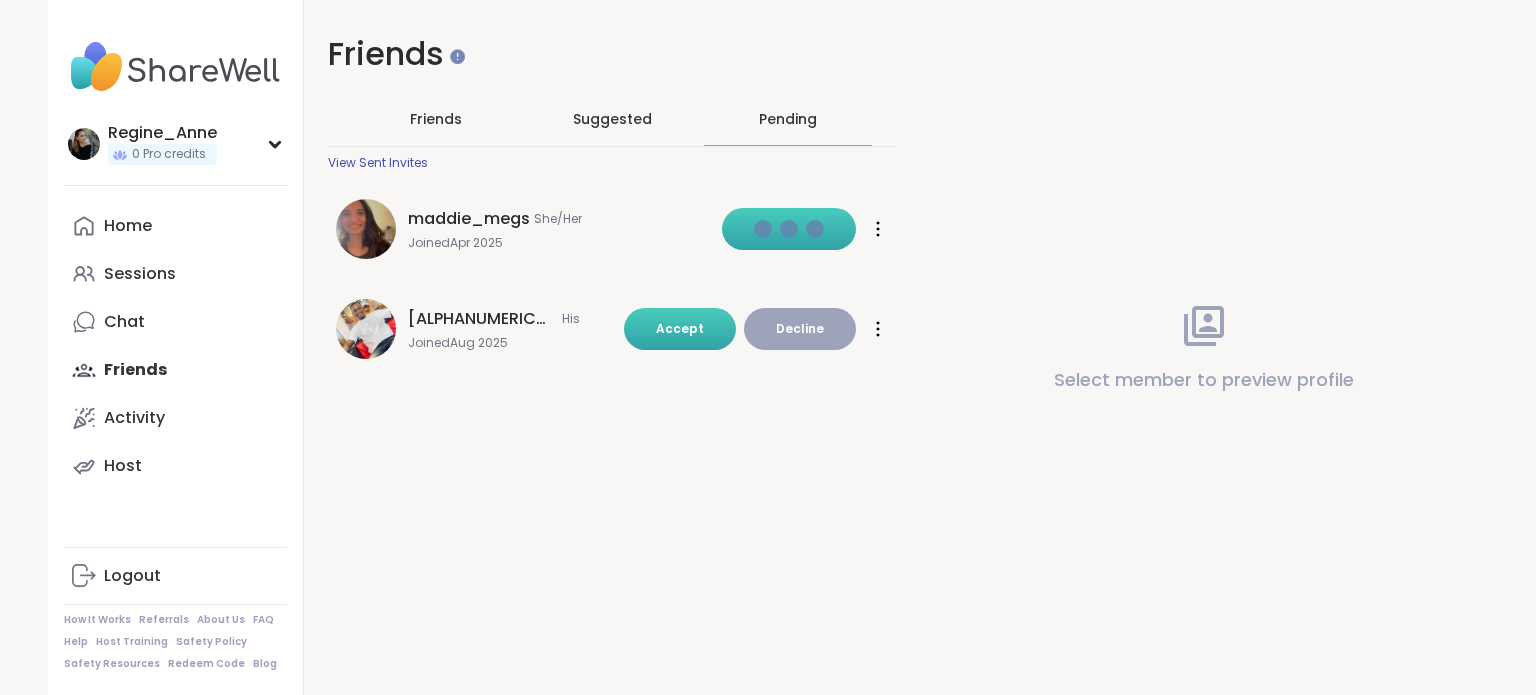 click on "Accept" at bounding box center [680, 329] 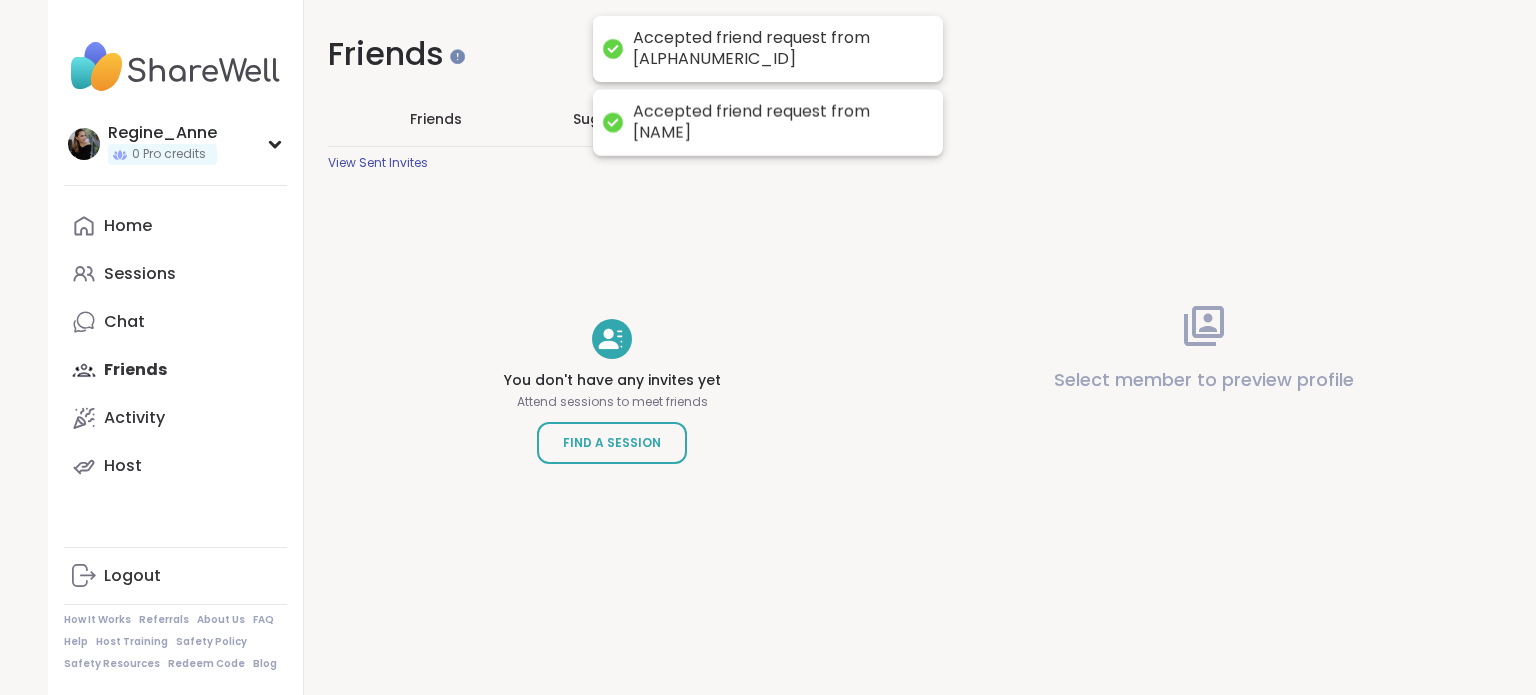 click on "Friends" at bounding box center [436, 119] 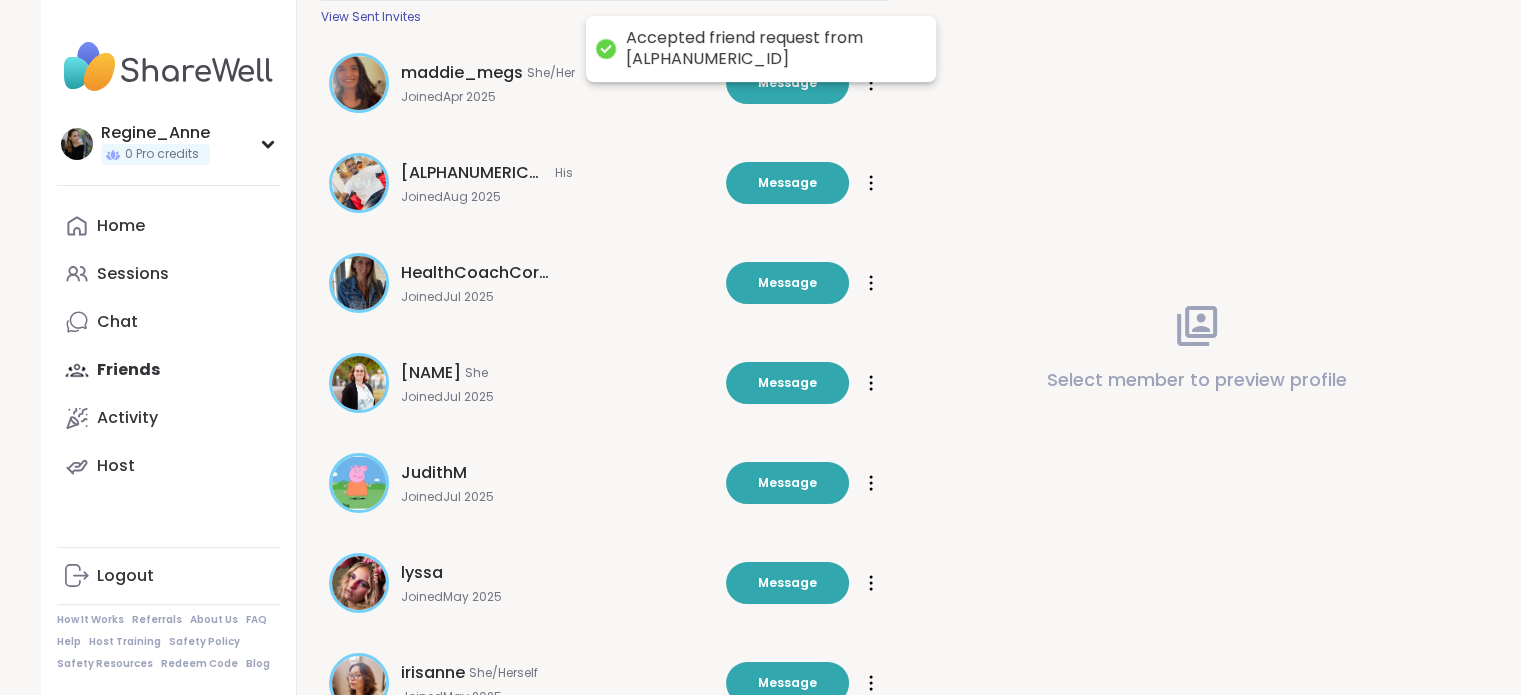 scroll, scrollTop: 231, scrollLeft: 0, axis: vertical 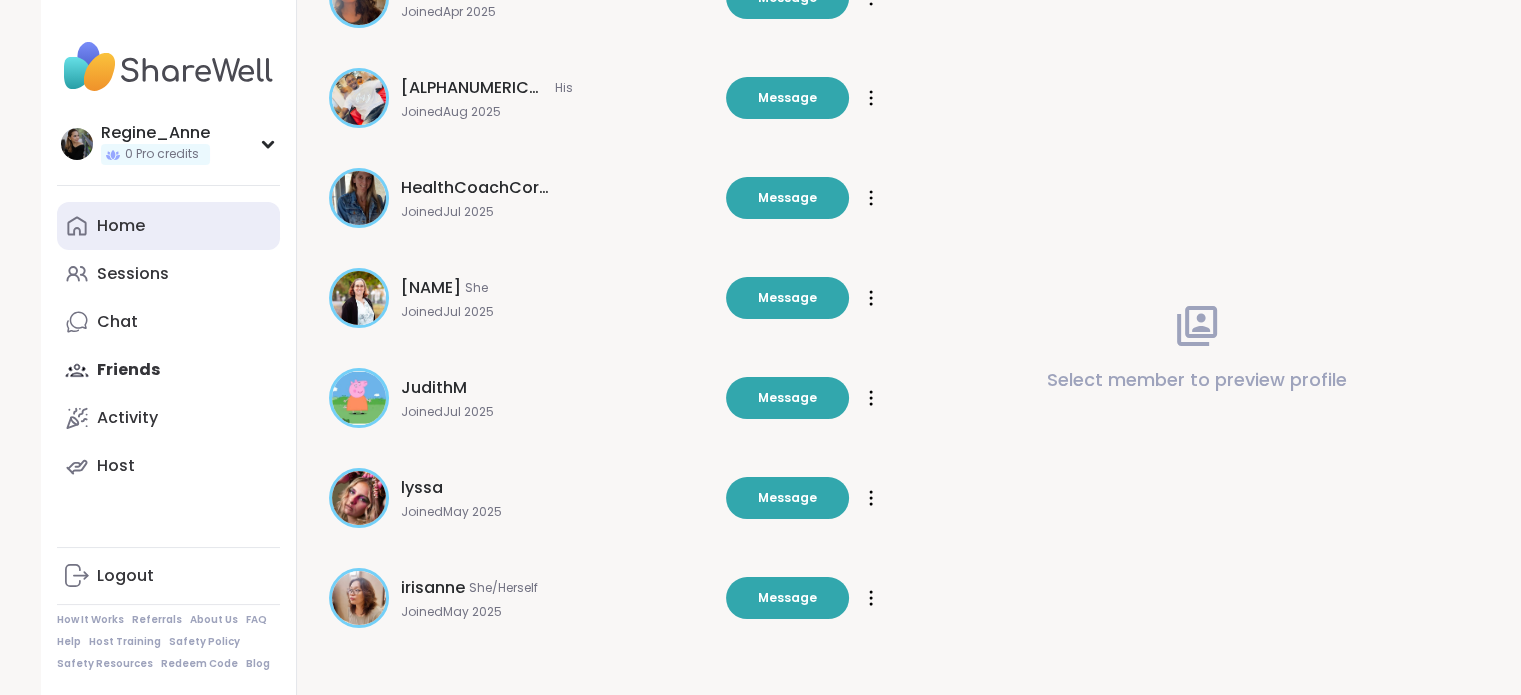 click on "Home" at bounding box center [168, 226] 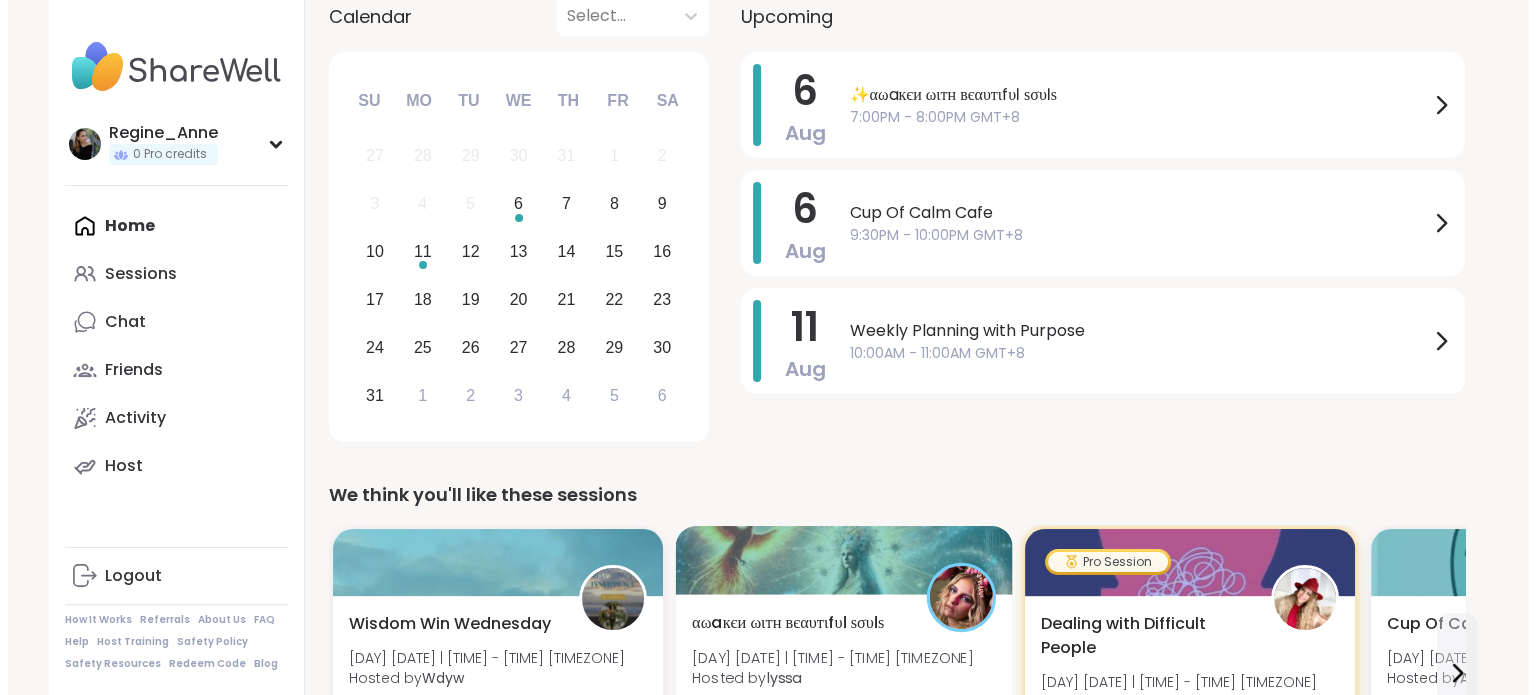 scroll, scrollTop: 500, scrollLeft: 0, axis: vertical 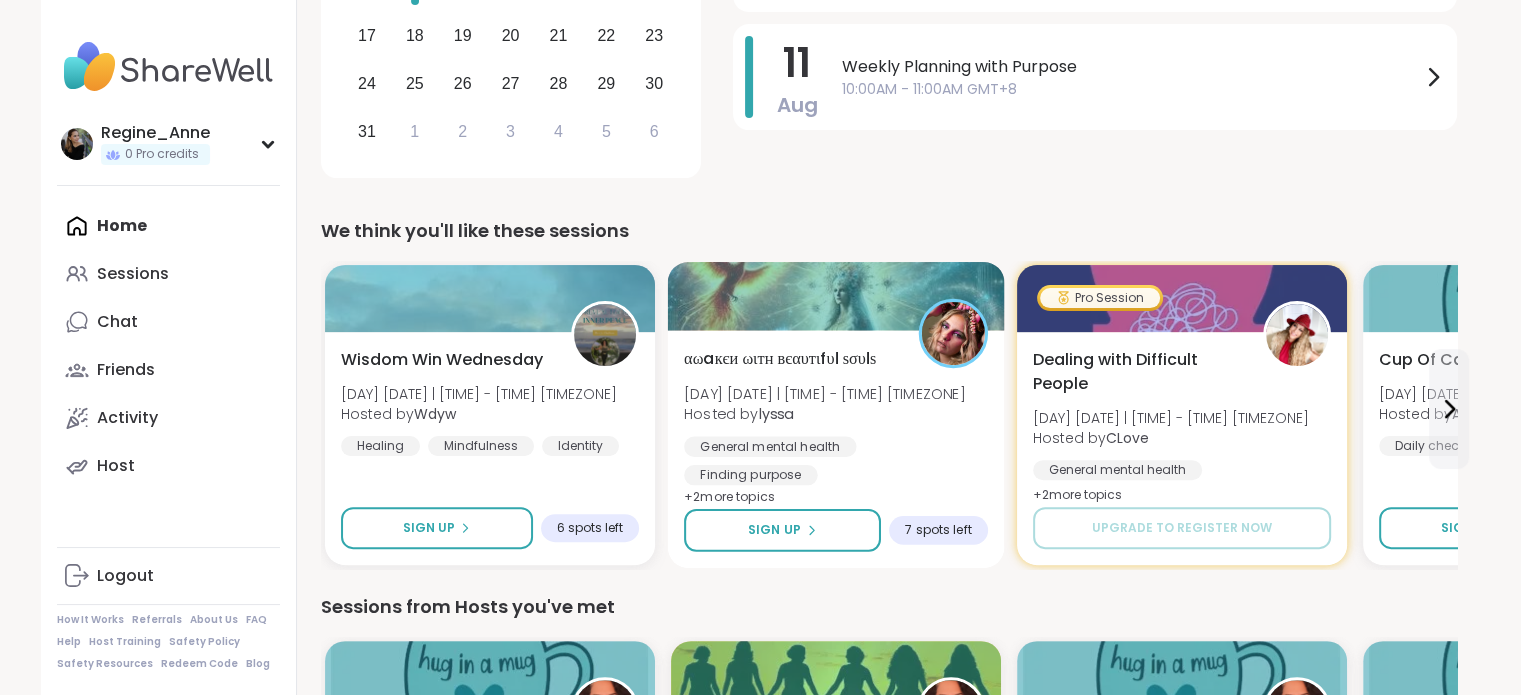 click on "αωaкєи ωιтн вєαυтιfυℓ ѕσυℓѕ [DAY] [DATE] | [TIME] - [TIME] [TIMEZONE] Hosted by [NAME] General mental health Finding purpose Emotional regulation + 2  more topic s" at bounding box center [836, 430] 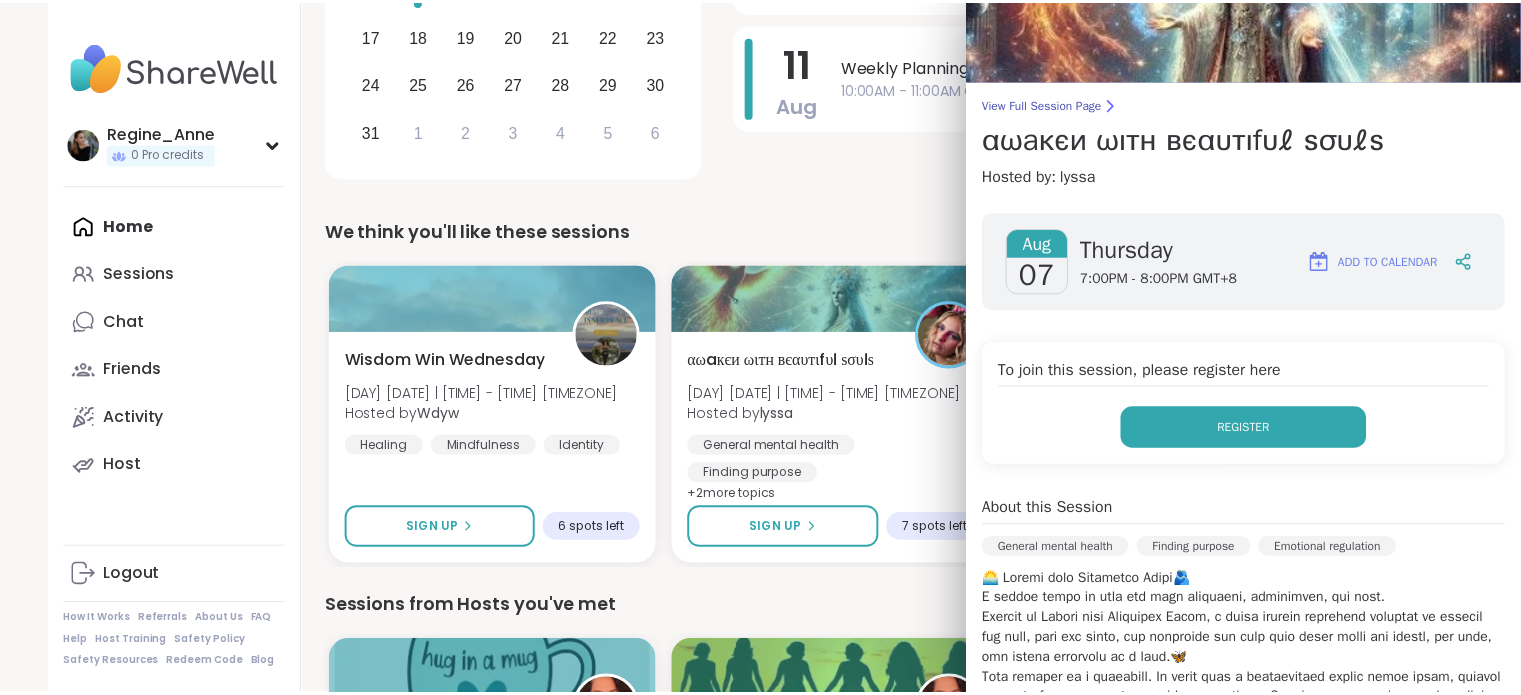 scroll, scrollTop: 200, scrollLeft: 0, axis: vertical 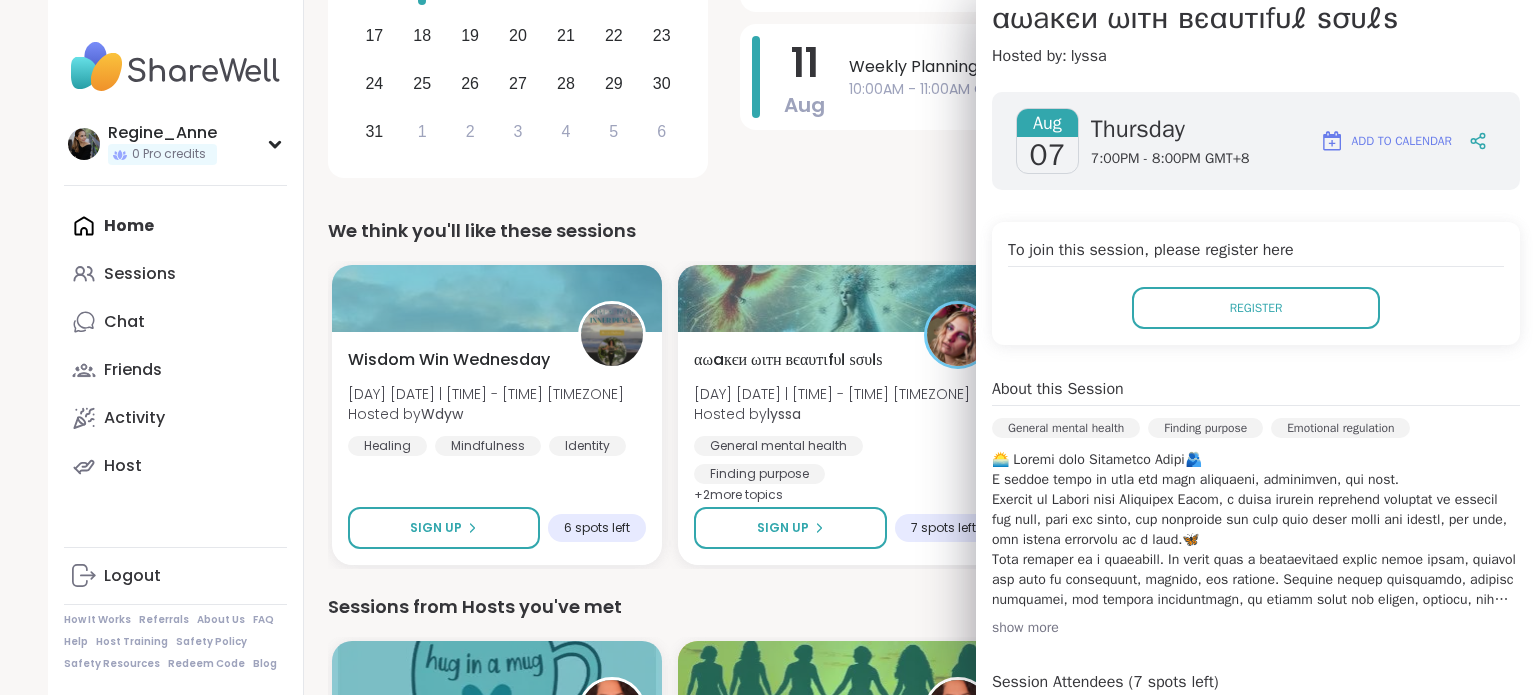 click on "[DATE] ✨αωaкєи ωιтн вєαυтιfυℓ ѕσυℓѕ [TIME] - [TIME] [TIMEZONE] [DATE] Cup Of Calm Cafe [TIME] - [TIME] [TIMEZONE] [DATE] Weekly Planning with Purpose [TIME] - [TIME] [TIMEZONE]" at bounding box center [1102, -14] 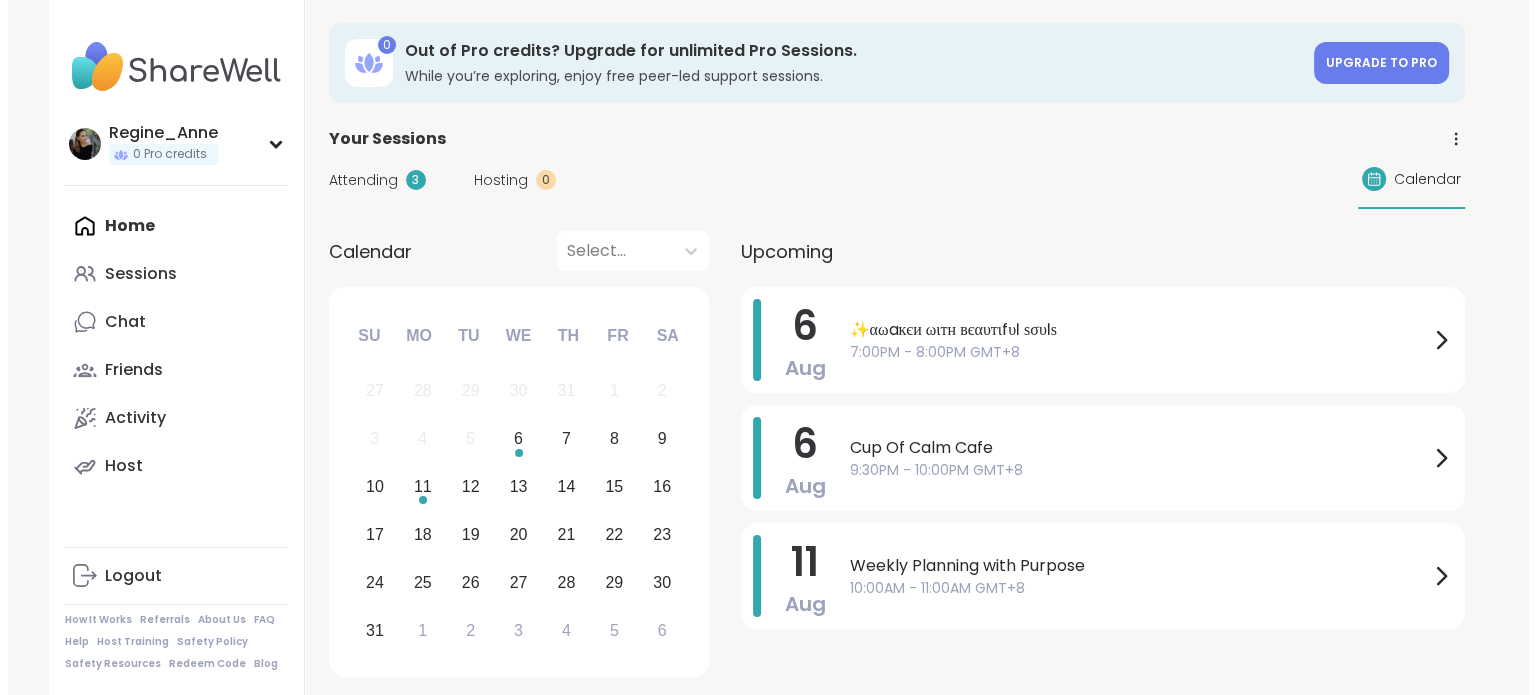 scroll, scrollTop: 0, scrollLeft: 0, axis: both 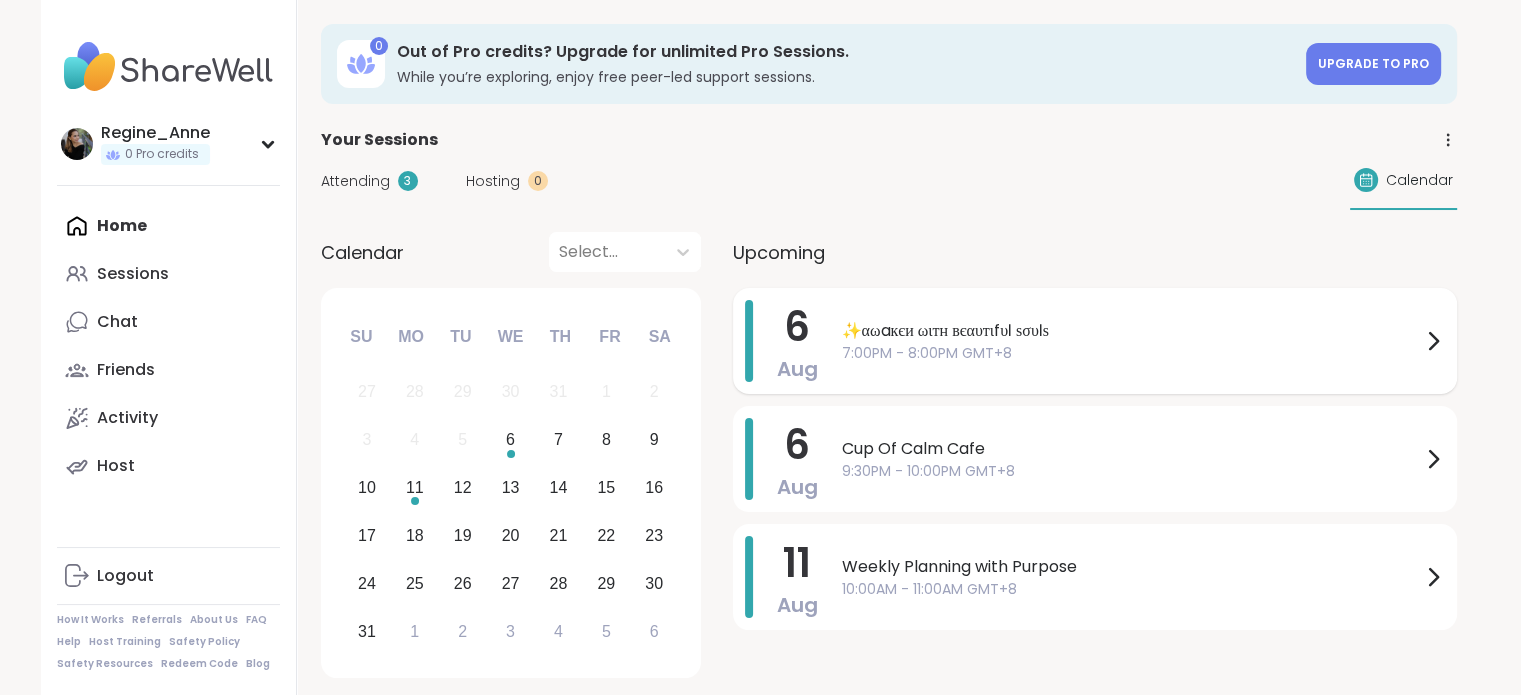 click on "7:00PM - 8:00PM GMT+8" at bounding box center [1131, 353] 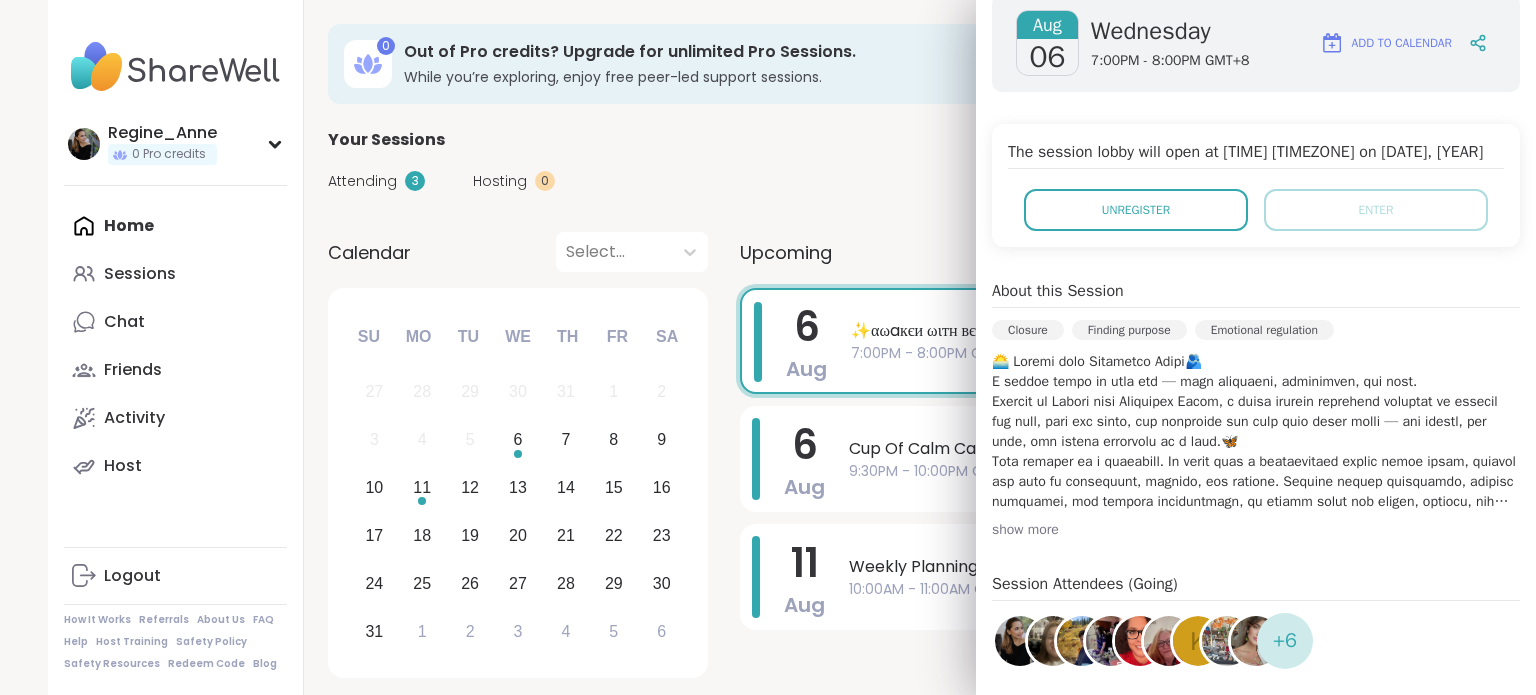 scroll, scrollTop: 300, scrollLeft: 0, axis: vertical 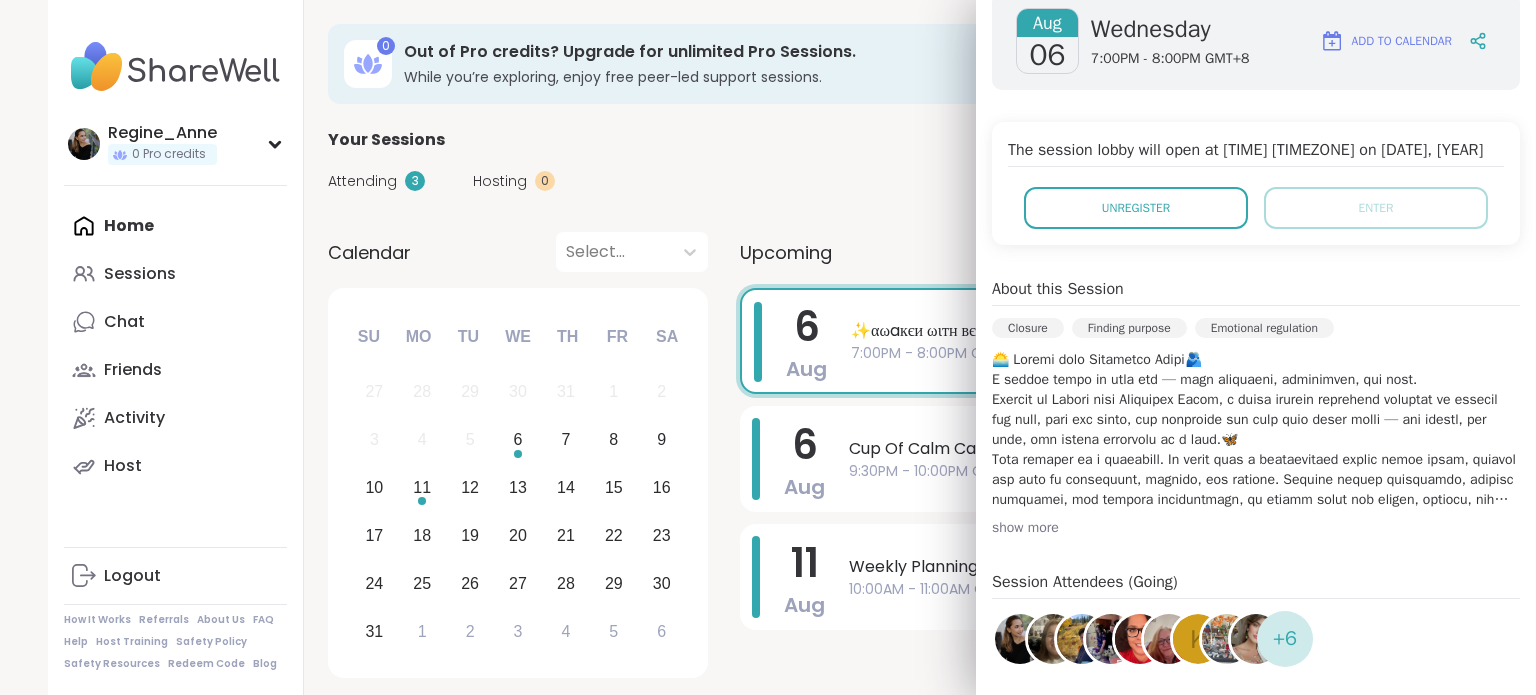 click on "show more" at bounding box center (1256, 528) 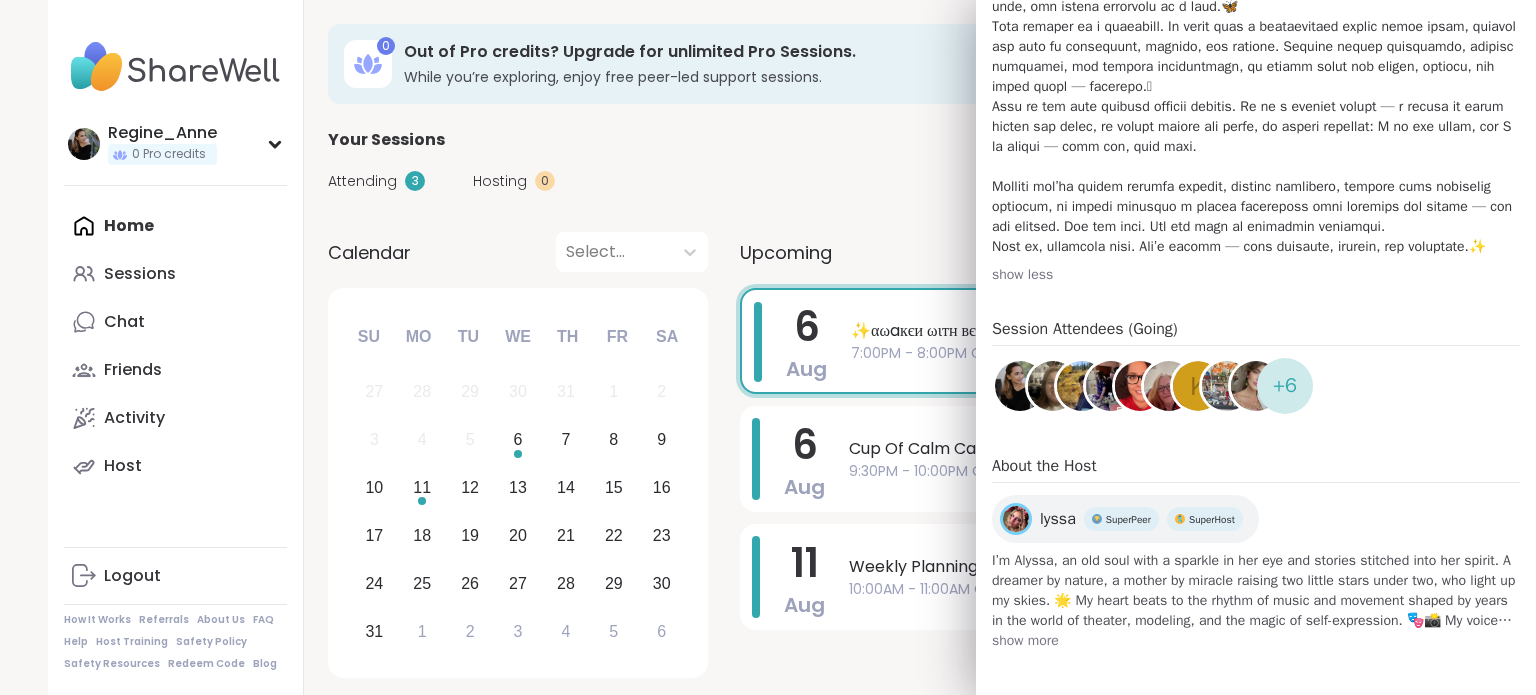 scroll, scrollTop: 736, scrollLeft: 0, axis: vertical 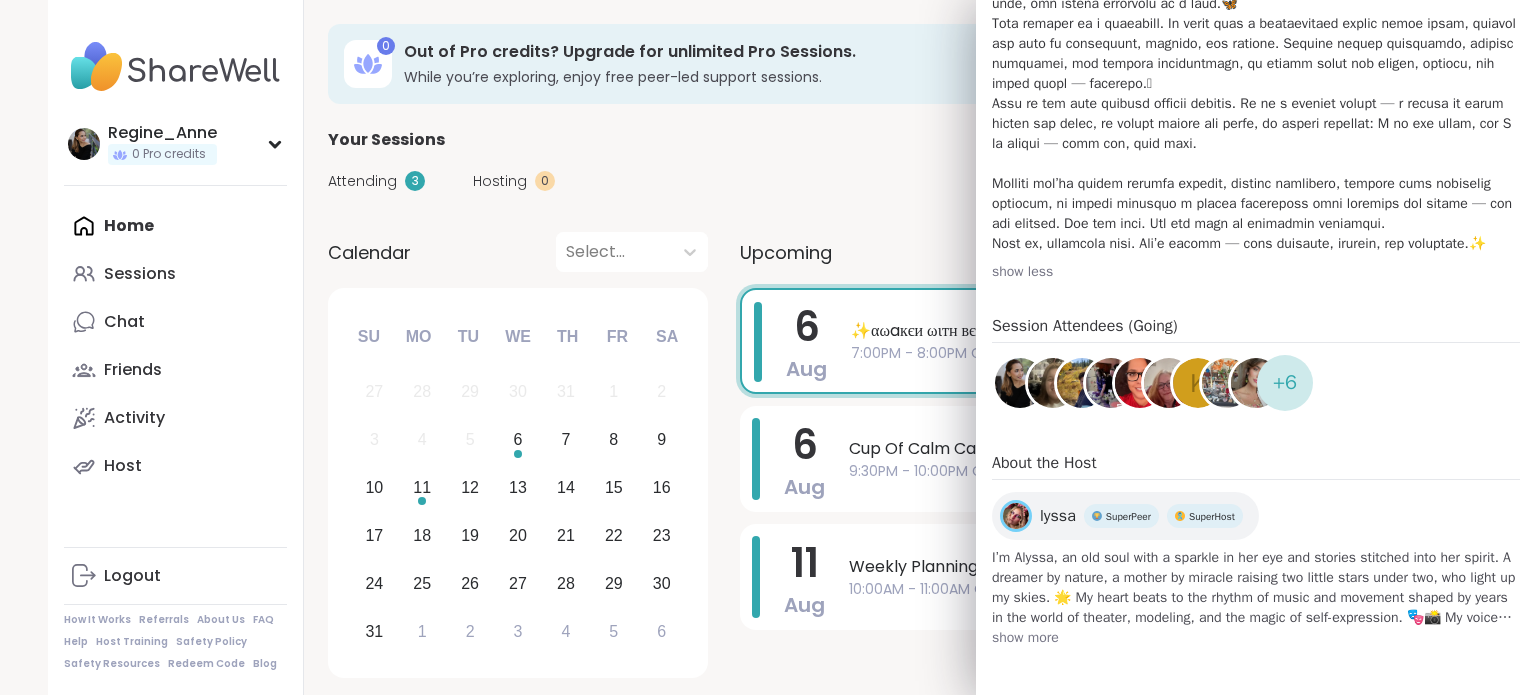click on "show more" at bounding box center [1256, 638] 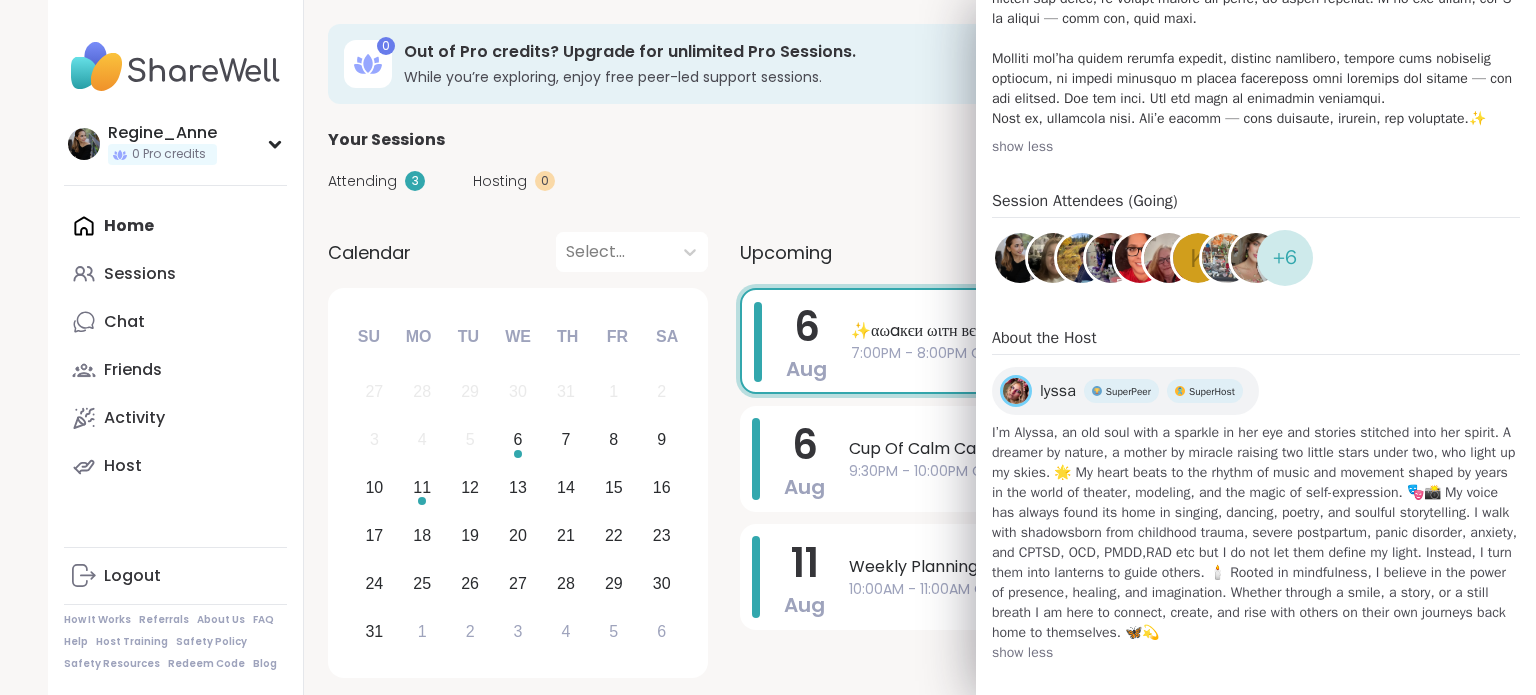 scroll, scrollTop: 876, scrollLeft: 0, axis: vertical 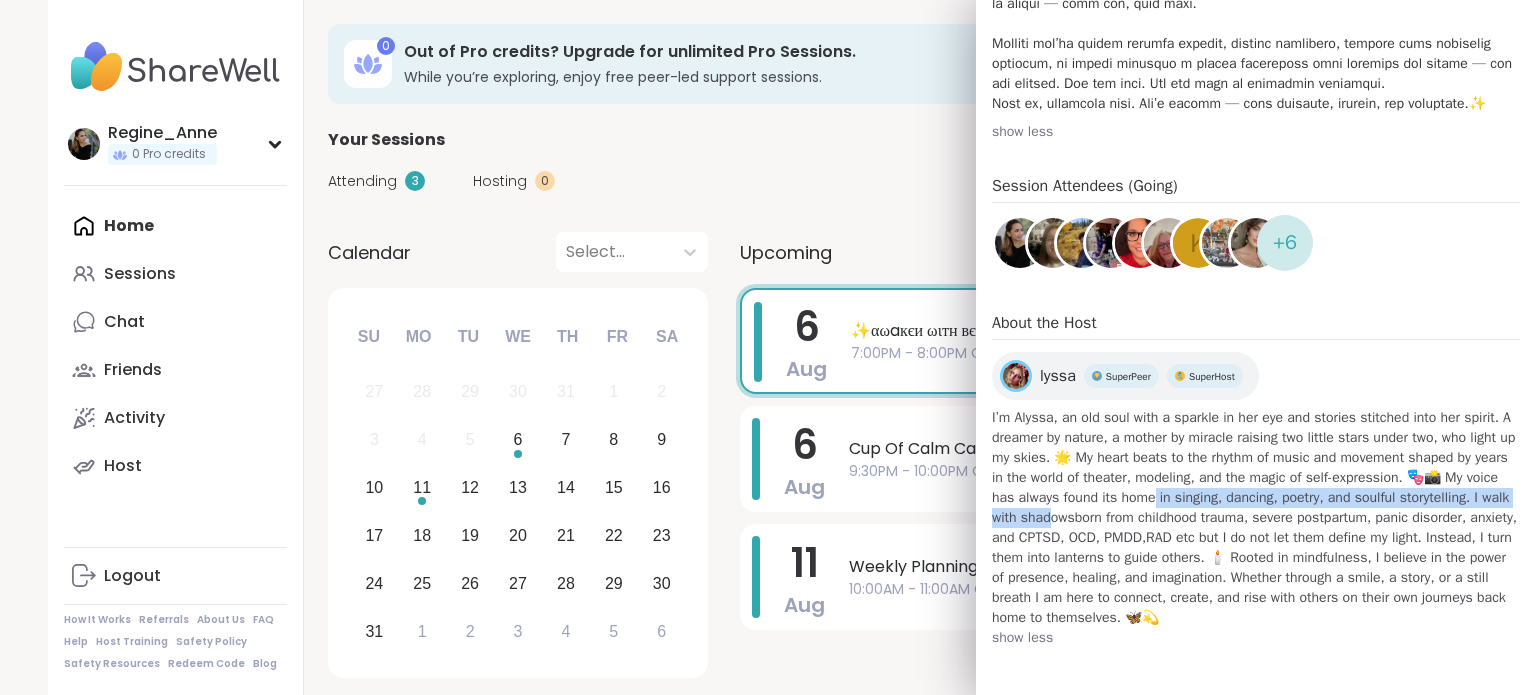 drag, startPoint x: 1003, startPoint y: 519, endPoint x: 1104, endPoint y: 489, distance: 105.36128 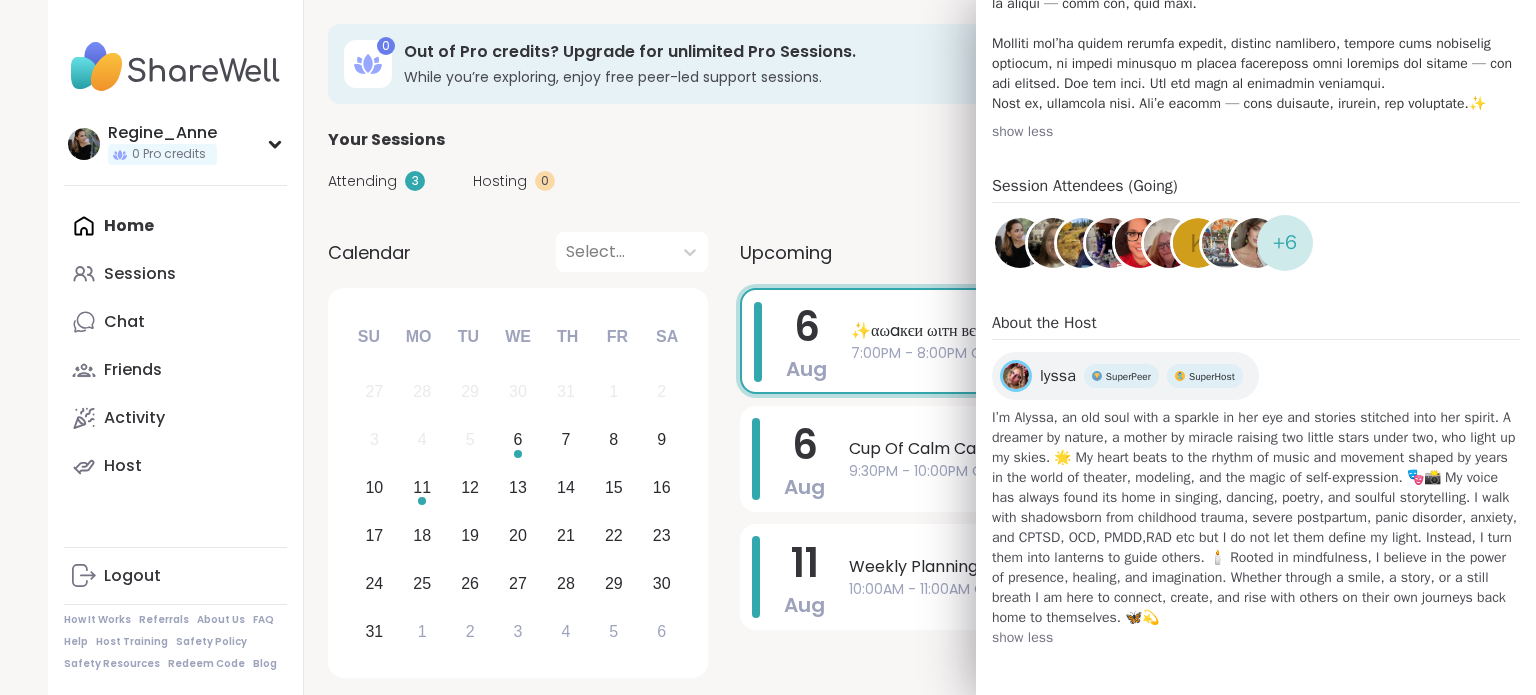 click on "I’m Alyssa, an old soul with a sparkle in her eye and stories stitched into her spirit. A dreamer by nature, a mother by miracle raising two little stars under two, who light up my skies. 🌟
My heart beats to the rhythm of music and movement shaped by years in the world of theater, modeling, and the magic of self-expression. 🎭📸 My voice has always found its home in singing, dancing, poetry, and soulful storytelling.
I walk with shadowsborn from childhood trauma, severe postpartum, panic disorder, anxiety, and CPTSD, OCD, PMDD,RAD etc but I do not let them define my light. Instead, I turn them into lanterns to guide others. 🕯️
Rooted in mindfulness, I believe in the power of presence, healing, and imagination. Whether through a smile, a story, or a still breath I am here to connect, create, and rise with others on their own journeys back home to themselves. 🦋💫" at bounding box center (1256, 518) 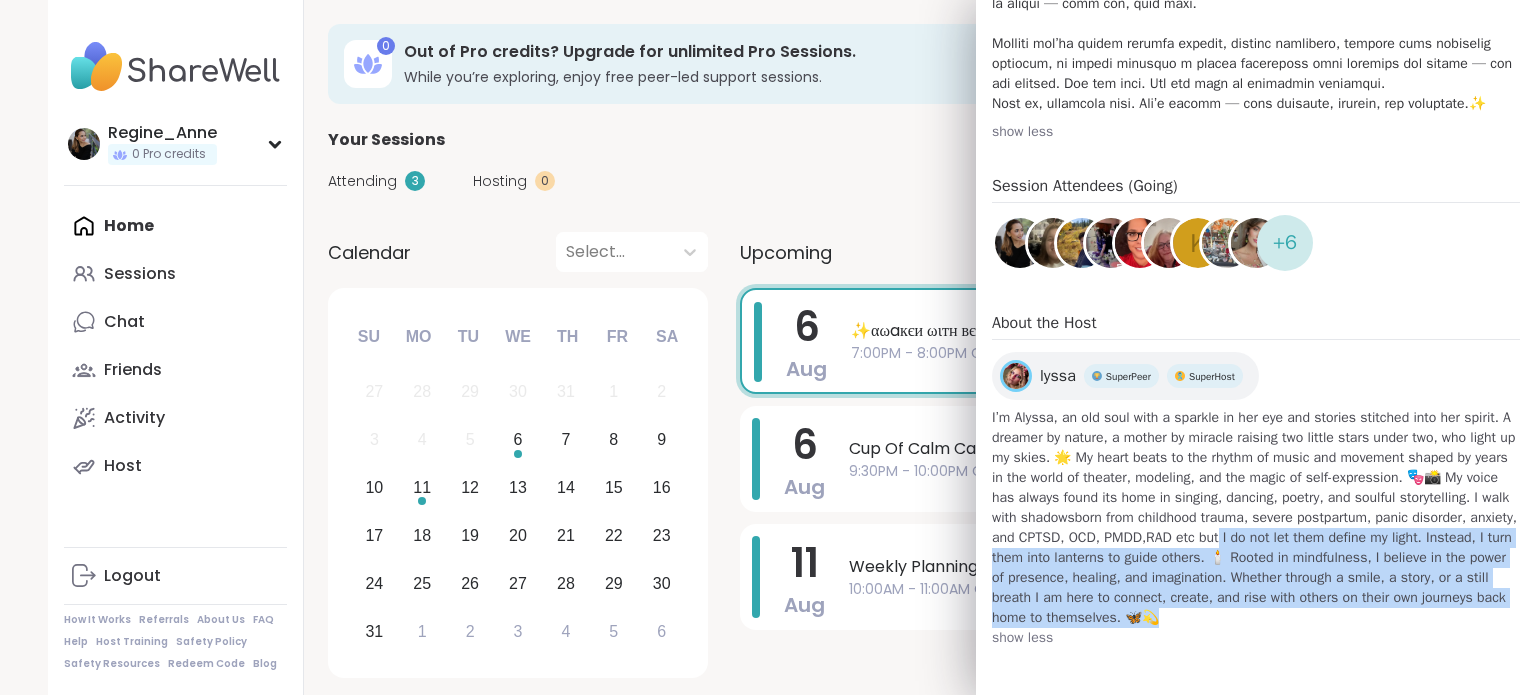 drag, startPoint x: 1165, startPoint y: 539, endPoint x: 1492, endPoint y: 607, distance: 333.9955 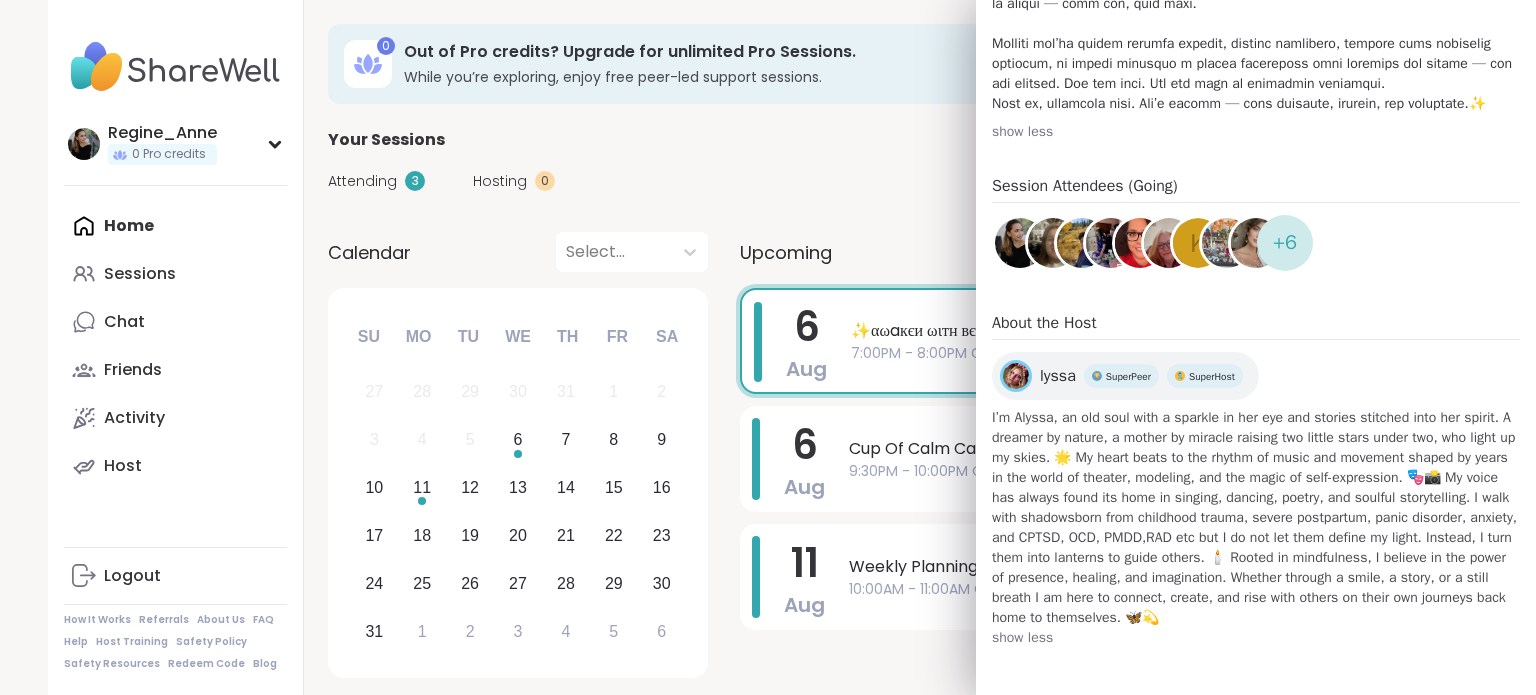 click on "lyssa" at bounding box center [1058, 376] 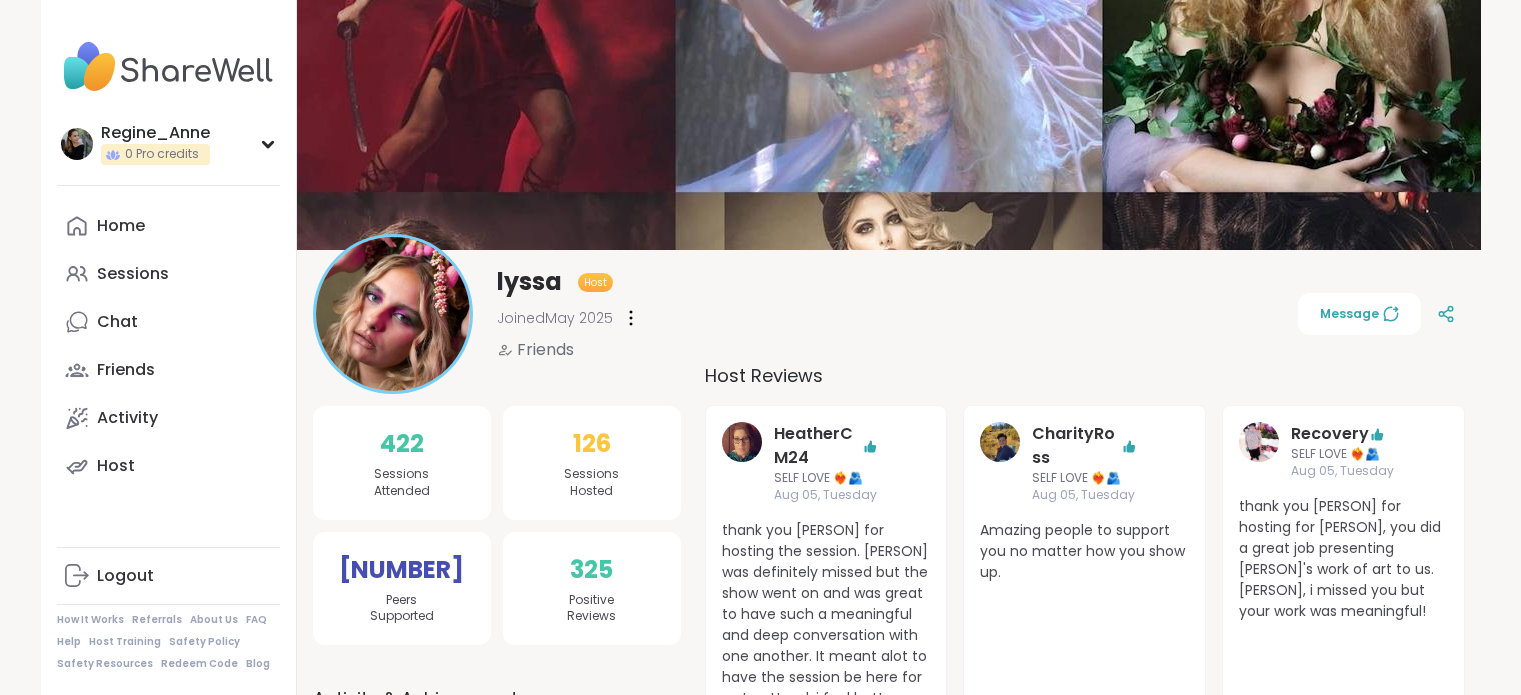 scroll, scrollTop: 0, scrollLeft: 0, axis: both 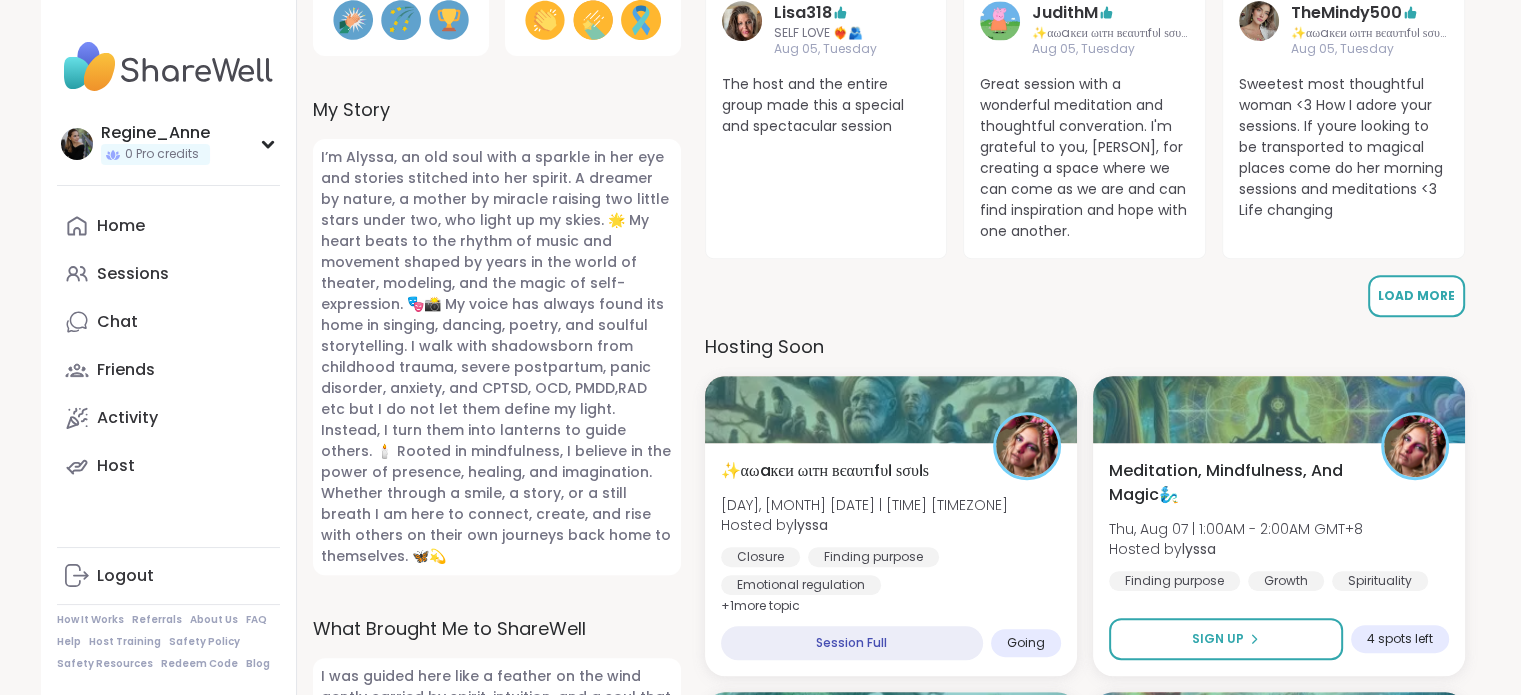 click on "Load More" at bounding box center (1416, 295) 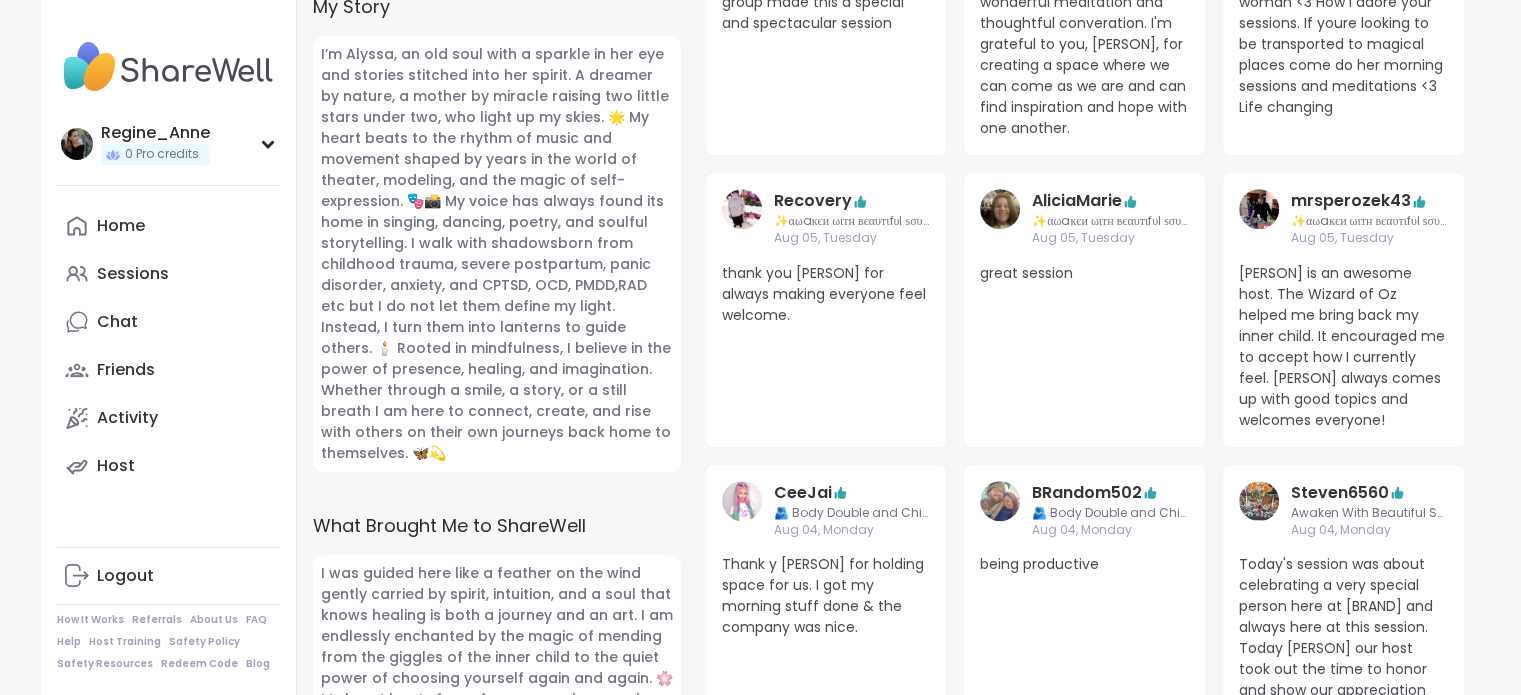 scroll, scrollTop: 1000, scrollLeft: 0, axis: vertical 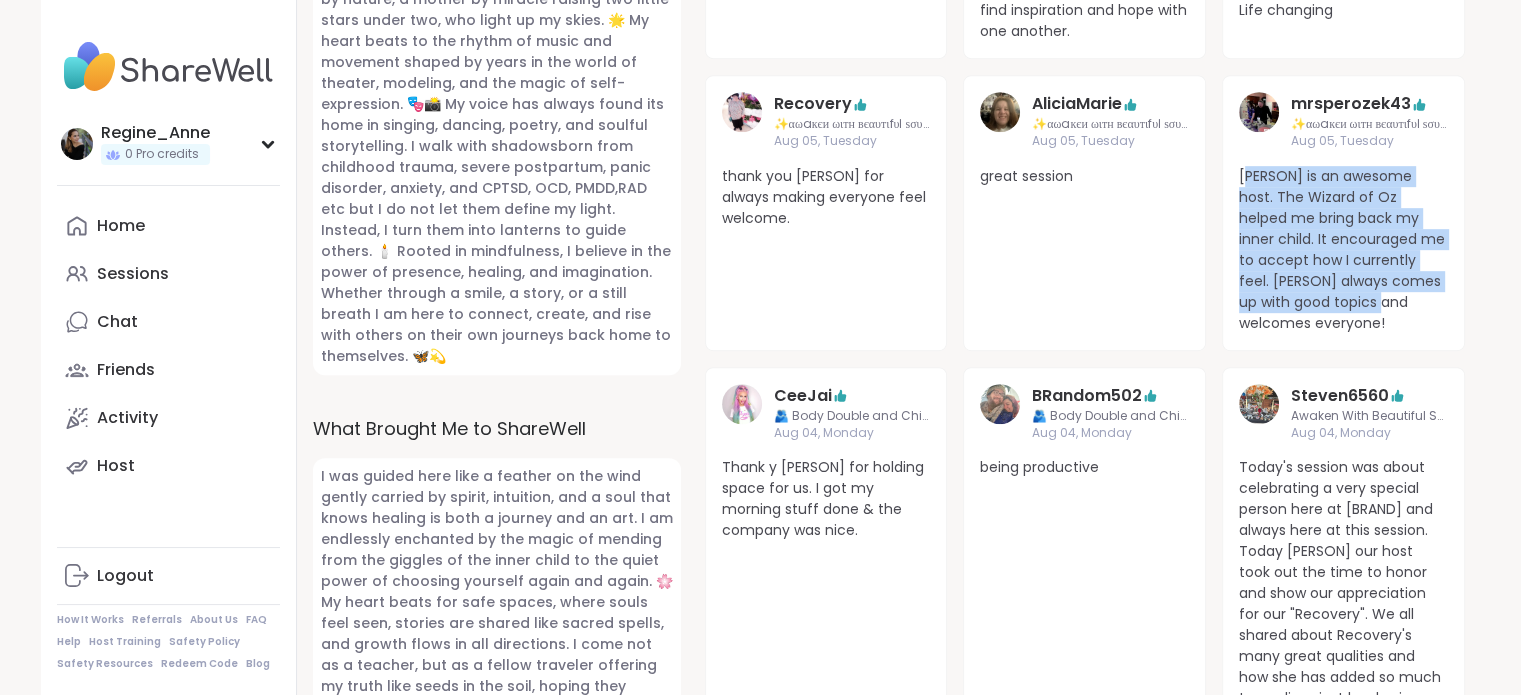 drag, startPoint x: 1245, startPoint y: 154, endPoint x: 1306, endPoint y: 283, distance: 142.69548 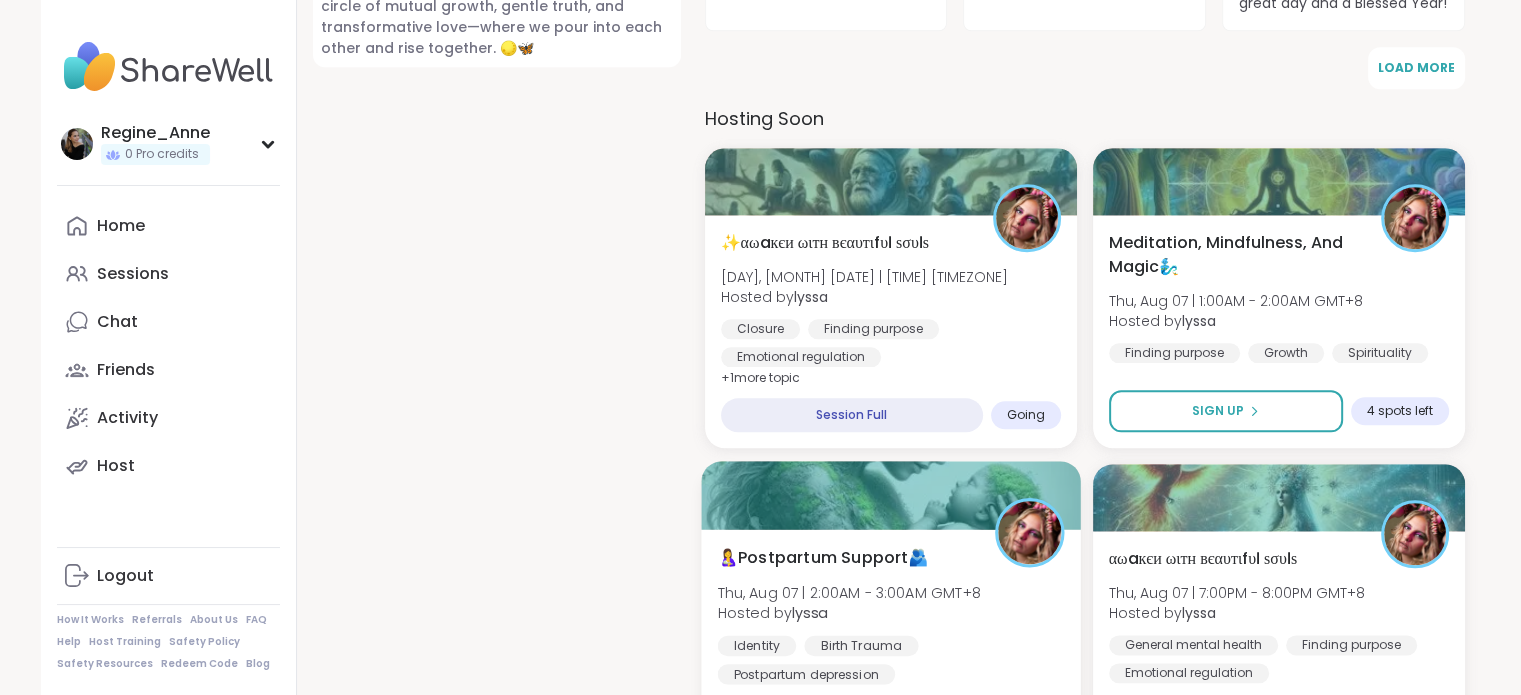 scroll, scrollTop: 2600, scrollLeft: 0, axis: vertical 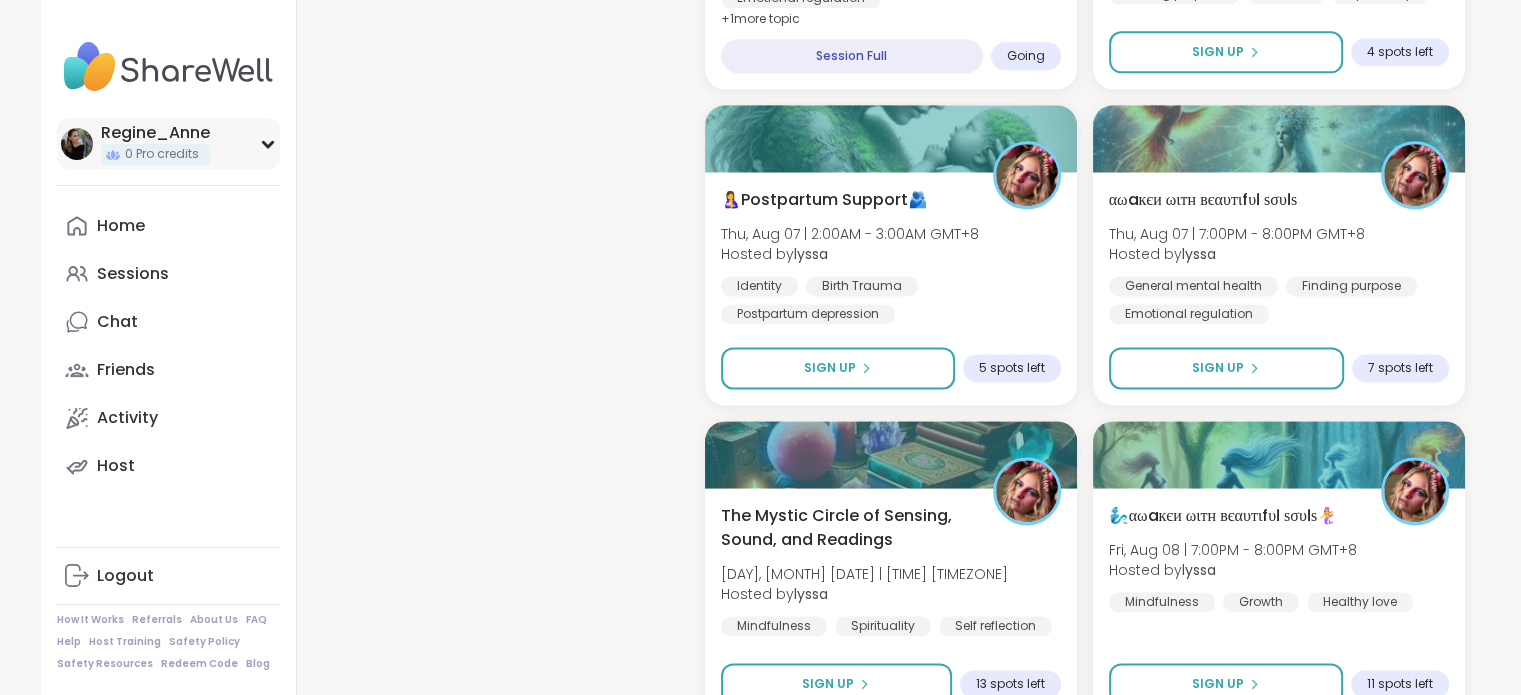 click on "Regine_Anne" at bounding box center (155, 133) 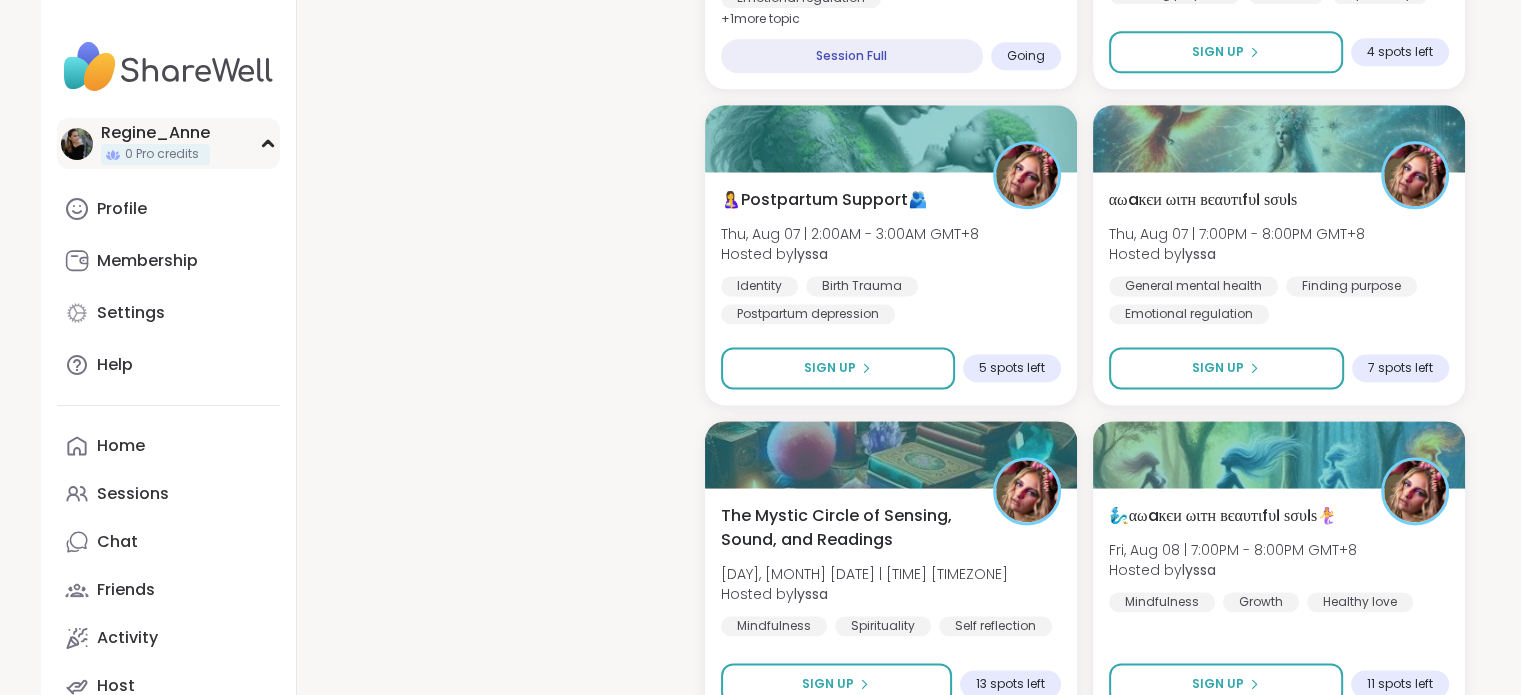 click 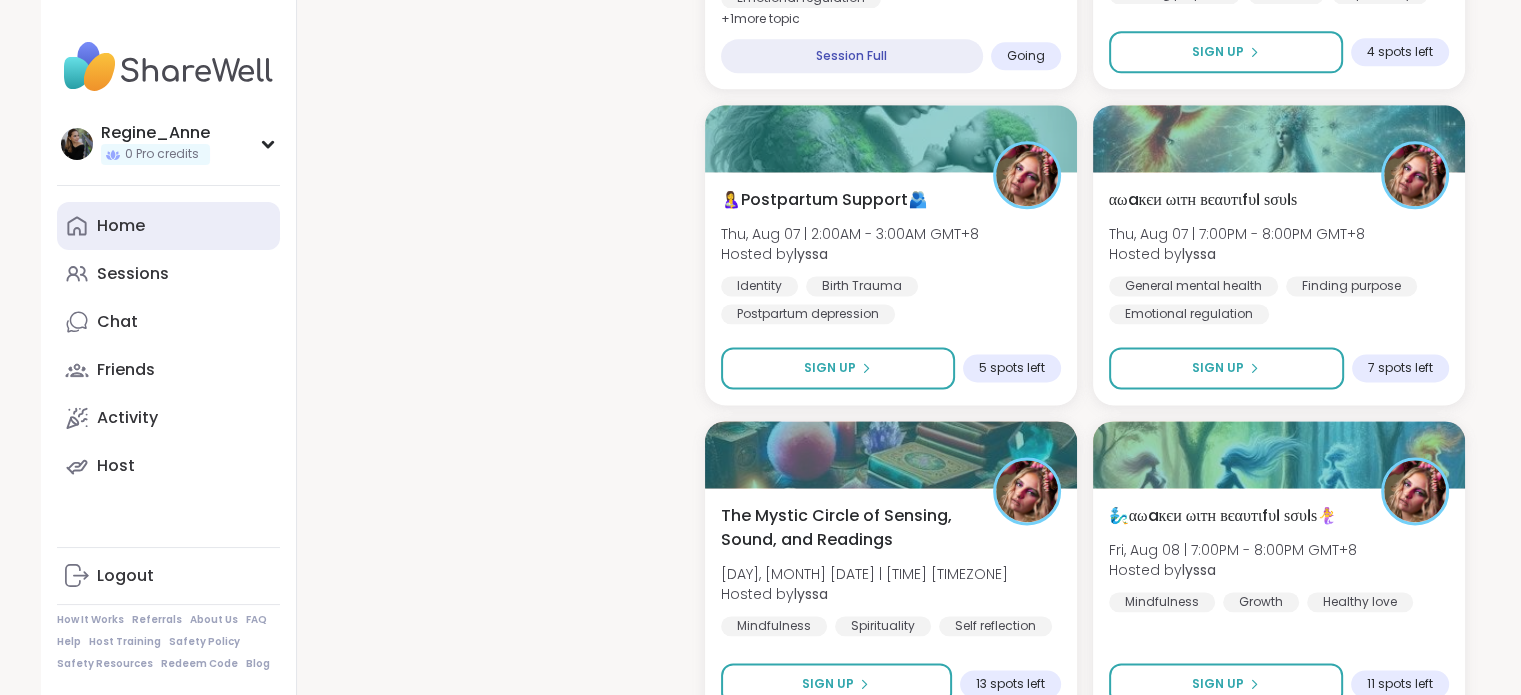 click on "Home" at bounding box center [168, 226] 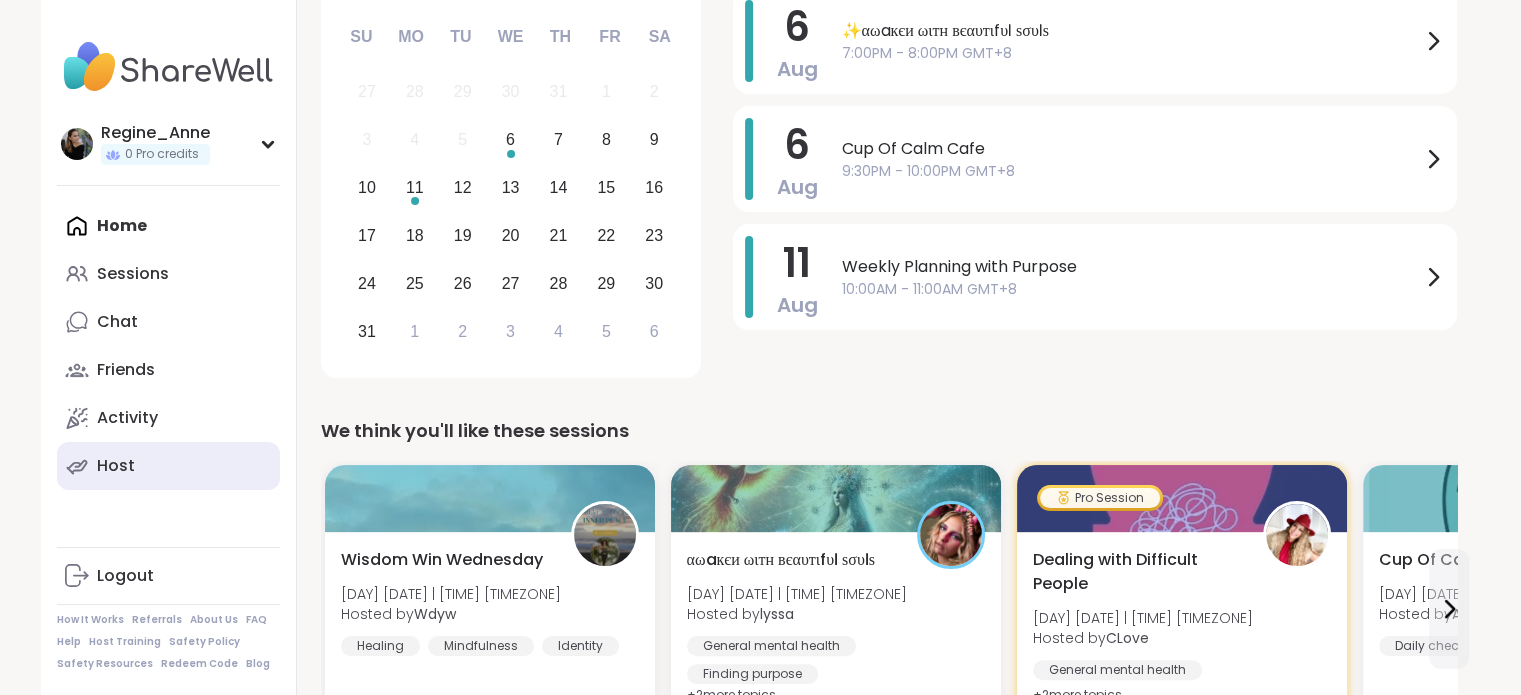 scroll, scrollTop: 0, scrollLeft: 0, axis: both 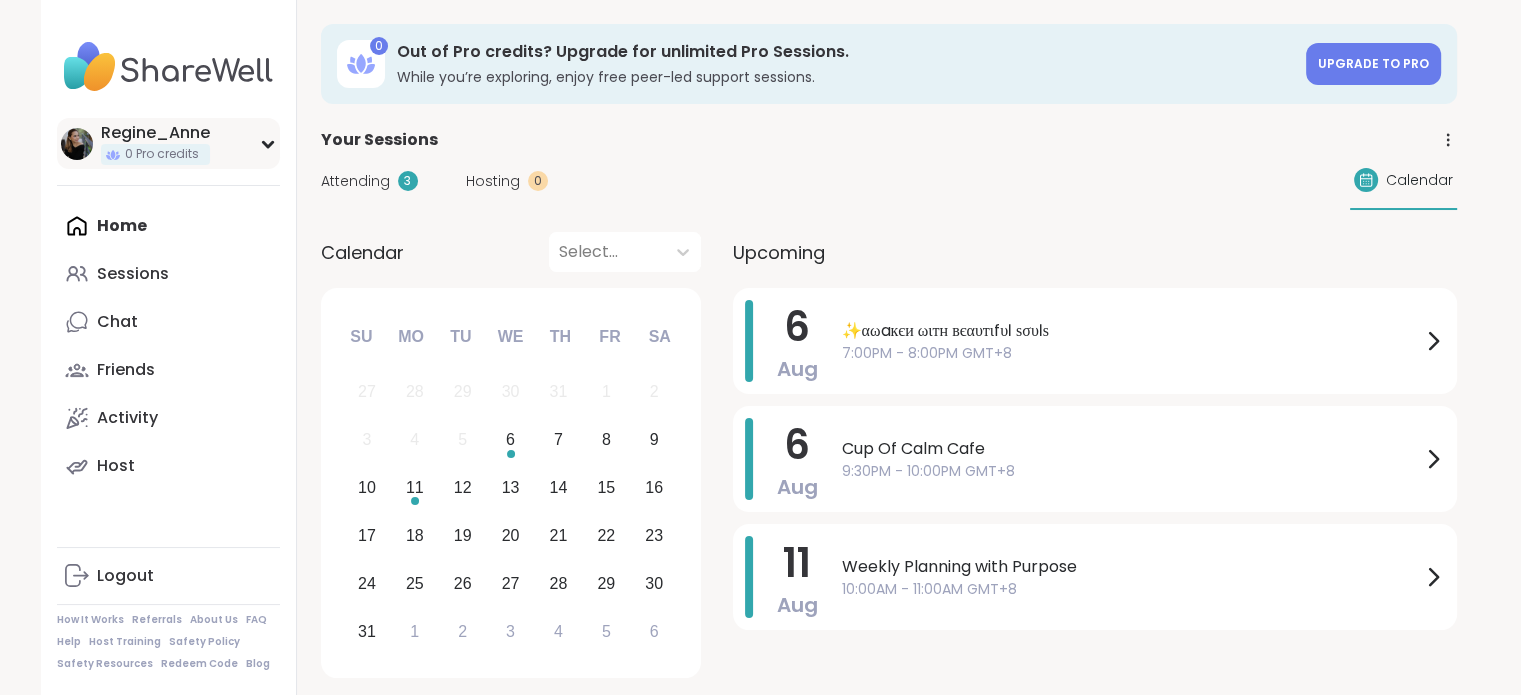 click at bounding box center (77, 144) 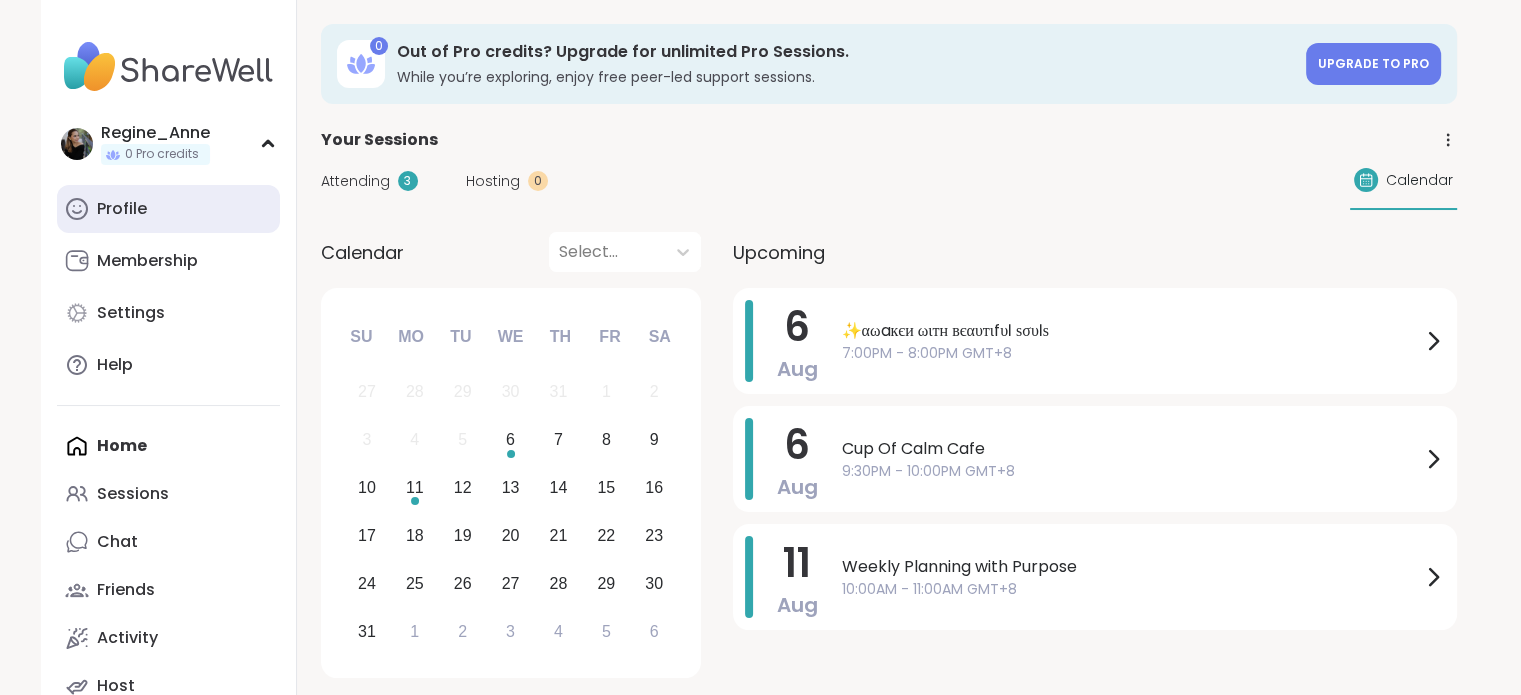 click 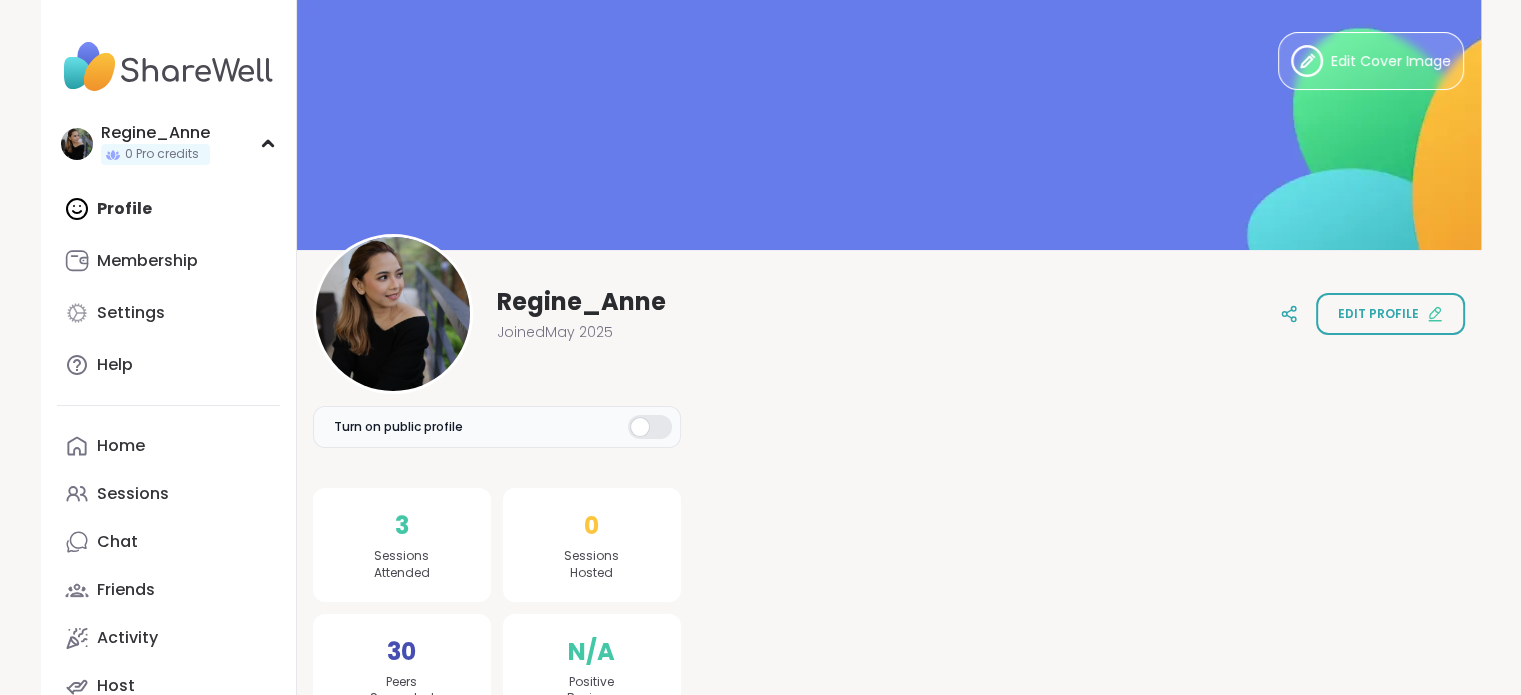 scroll, scrollTop: 0, scrollLeft: 0, axis: both 